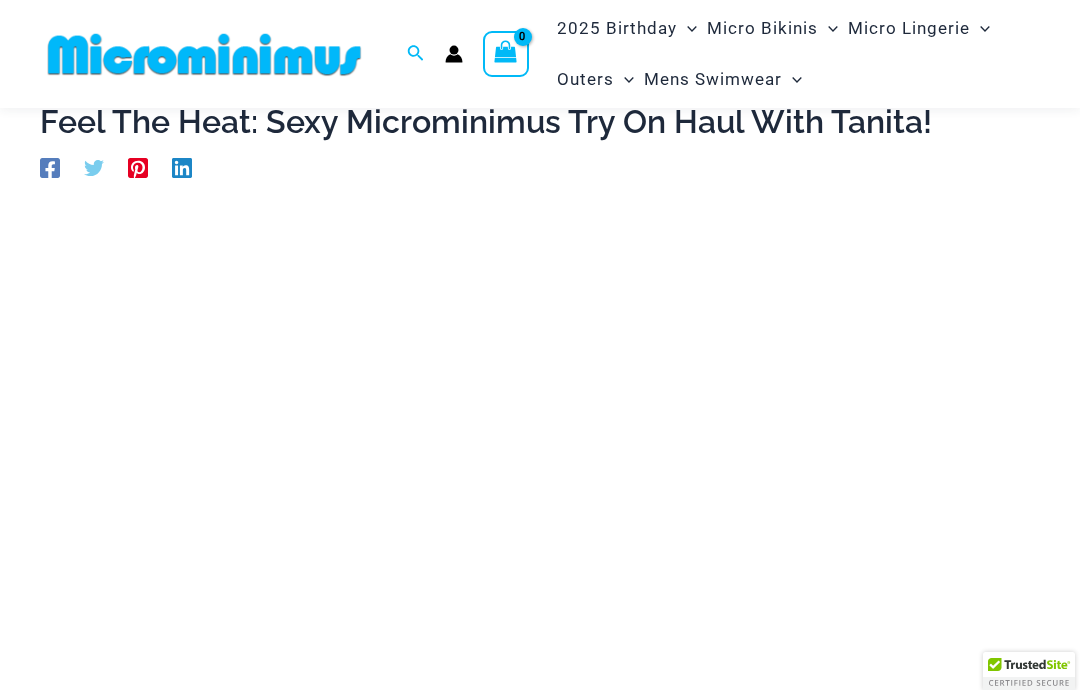 scroll, scrollTop: 240, scrollLeft: 0, axis: vertical 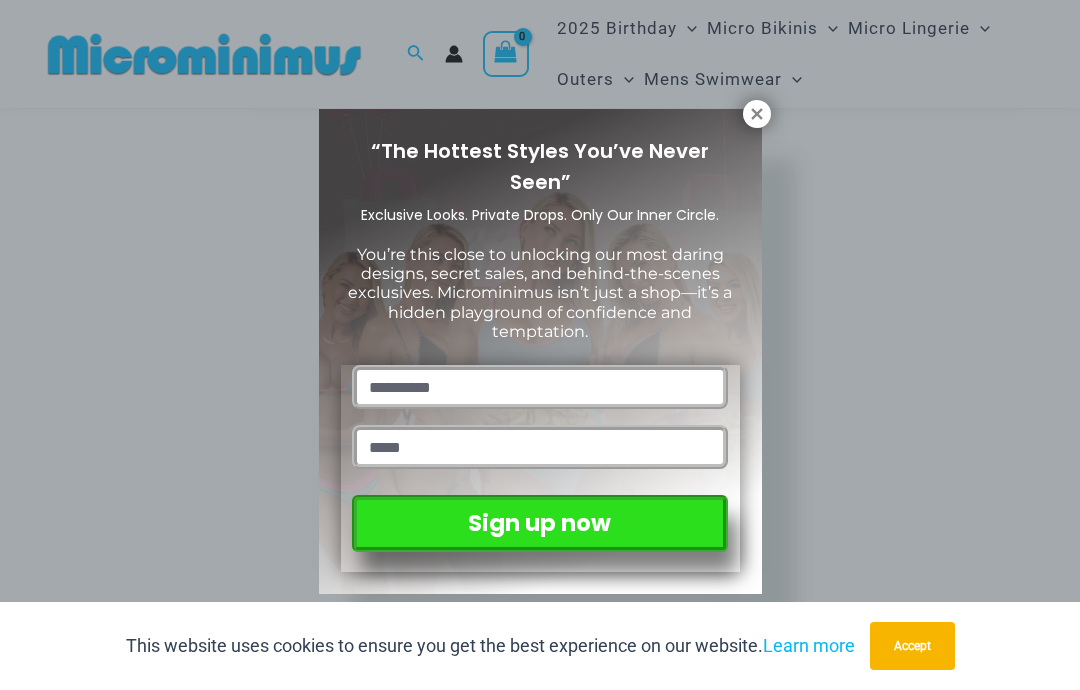 click 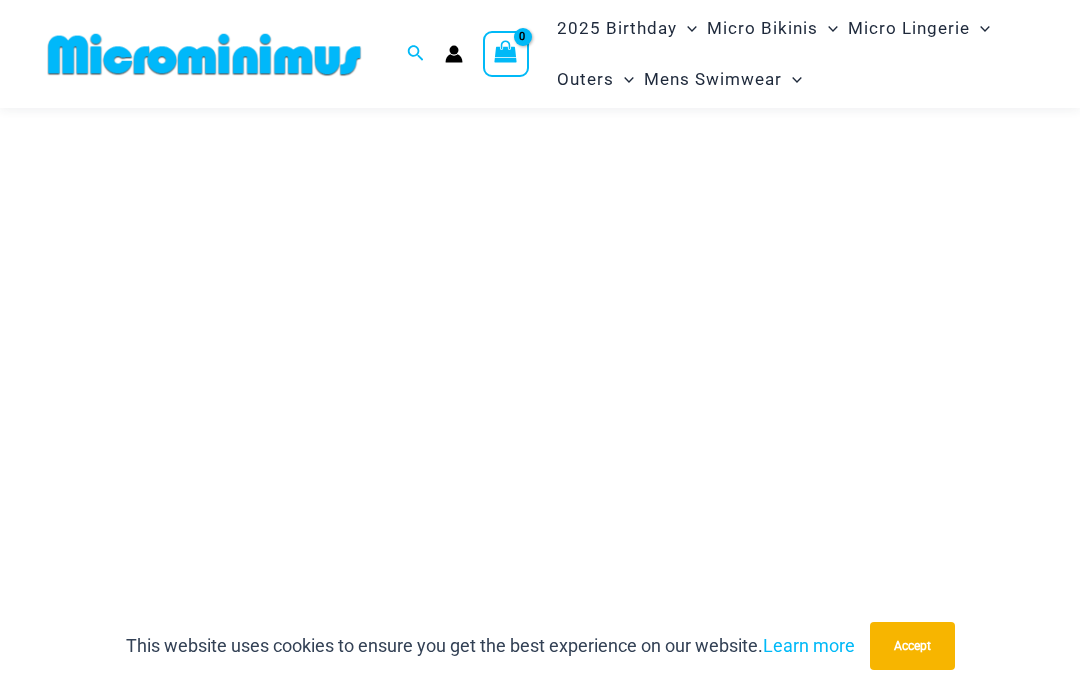 scroll, scrollTop: 251, scrollLeft: 0, axis: vertical 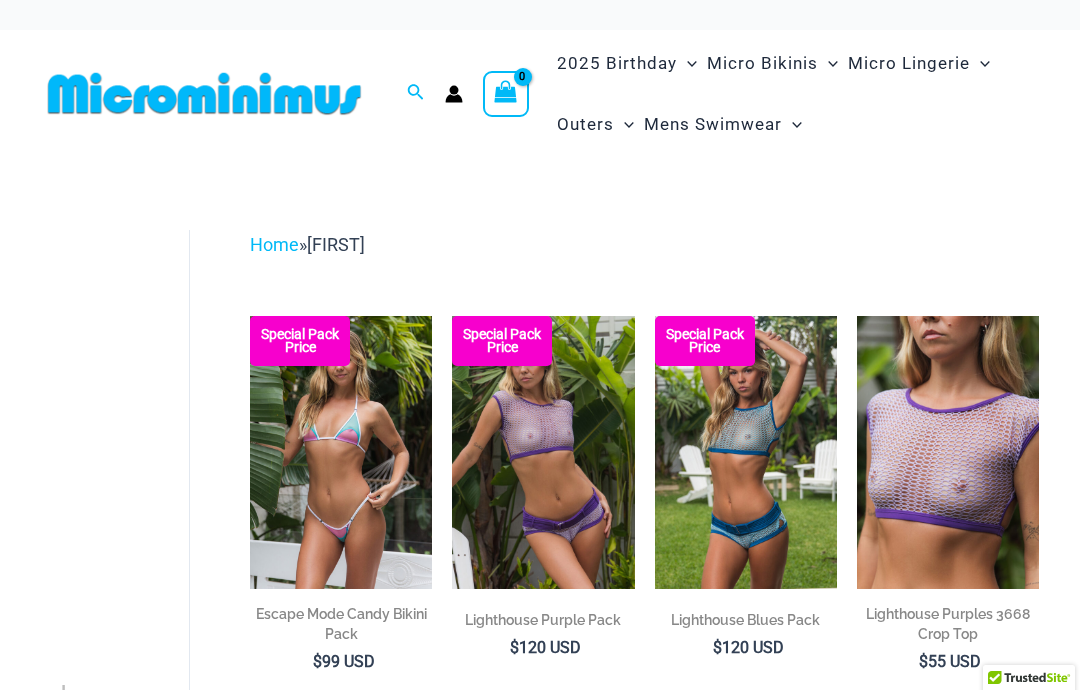 click on "Dresses" at bounding box center [-17133, 191] 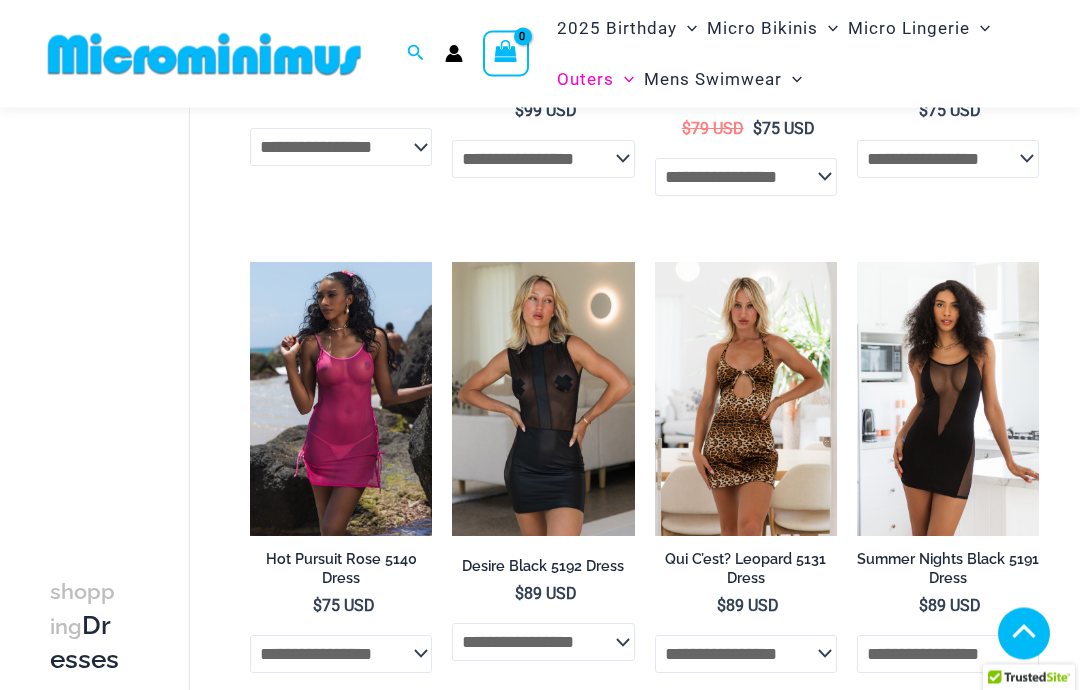 scroll, scrollTop: 500, scrollLeft: 0, axis: vertical 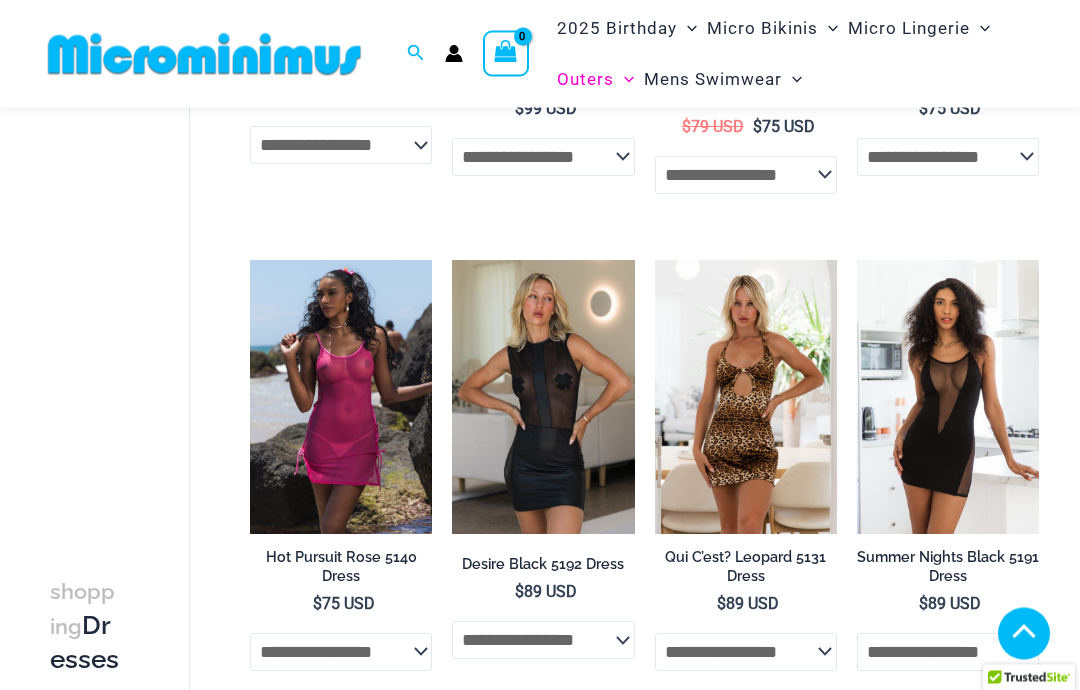 click at bounding box center (452, 261) 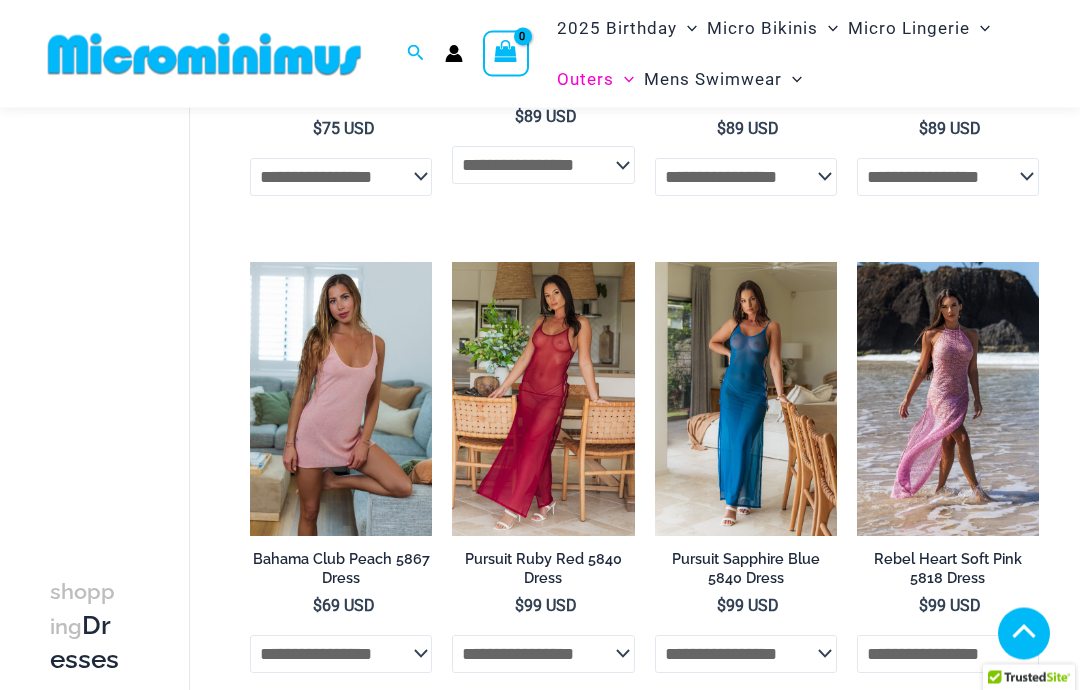 scroll, scrollTop: 976, scrollLeft: 0, axis: vertical 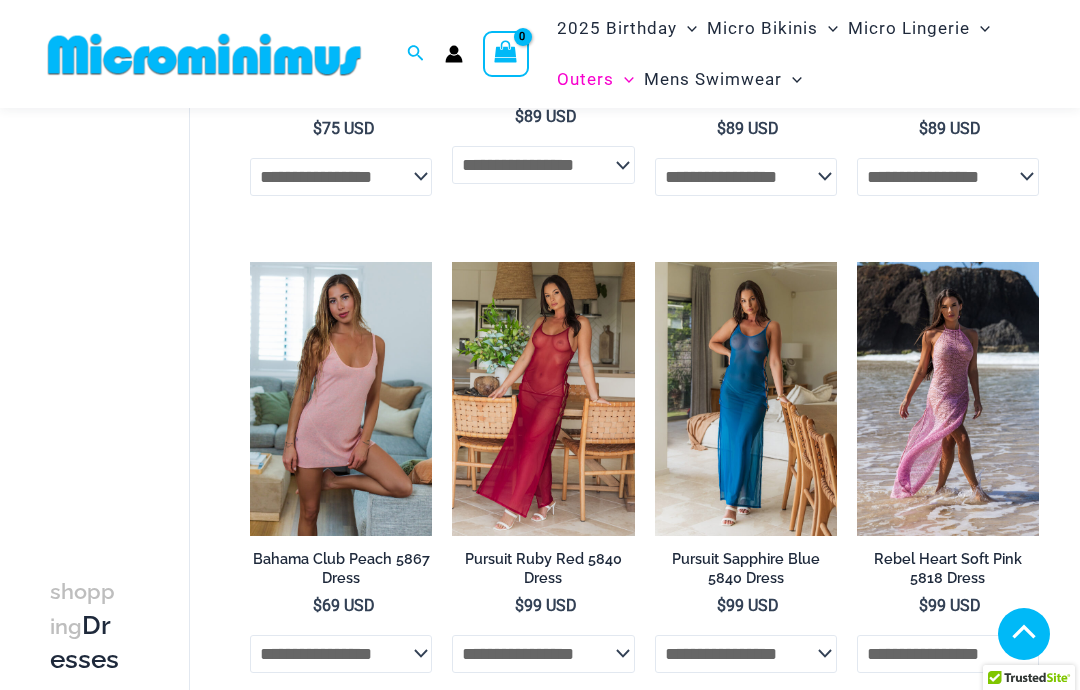 click at bounding box center (452, 262) 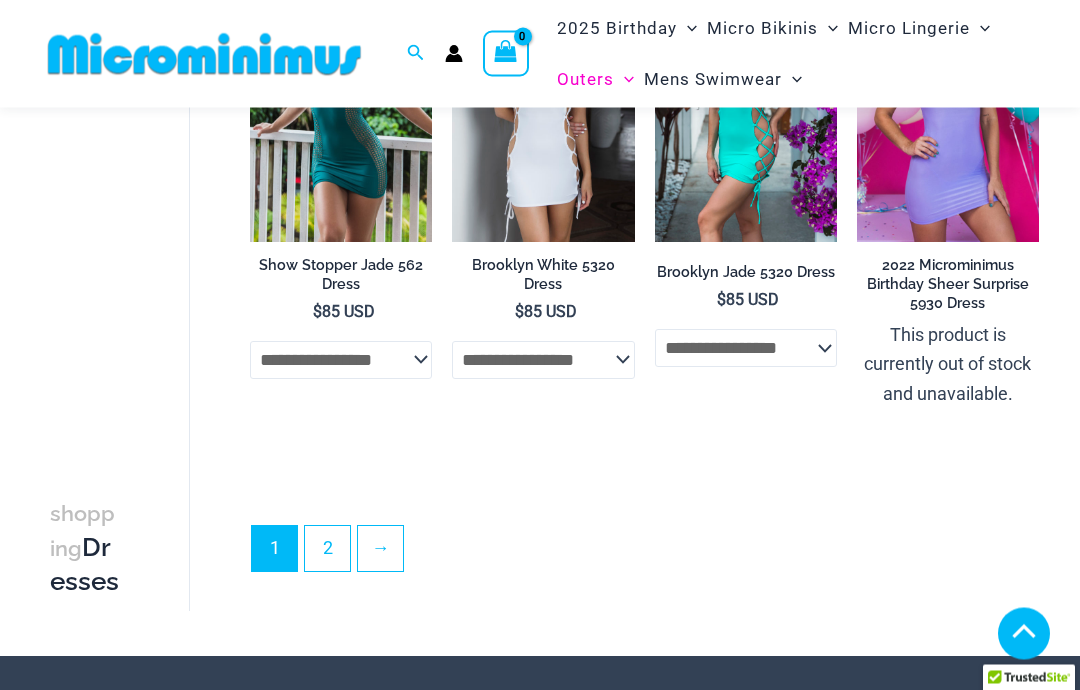 scroll, scrollTop: 3654, scrollLeft: 0, axis: vertical 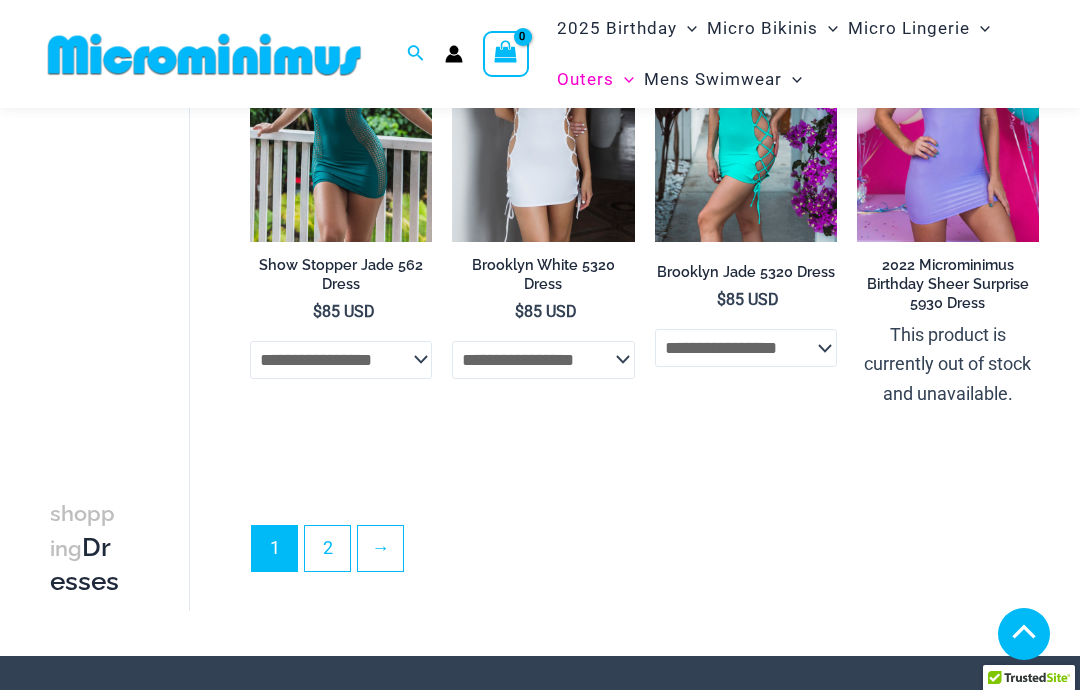 click on "2" at bounding box center [327, 548] 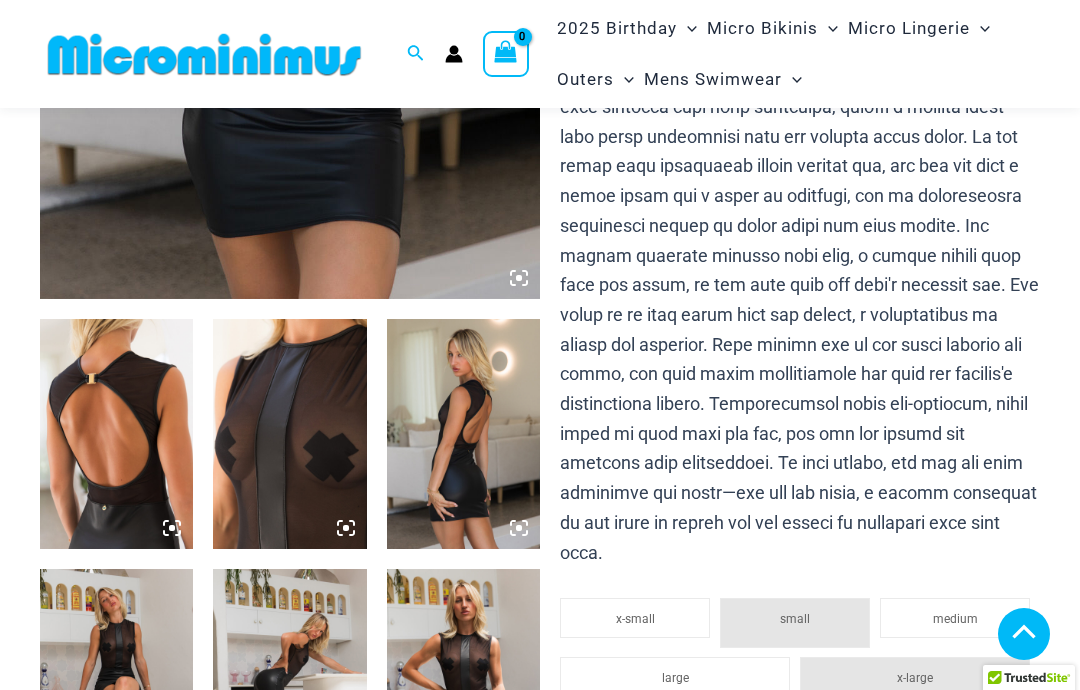 scroll, scrollTop: 608, scrollLeft: 0, axis: vertical 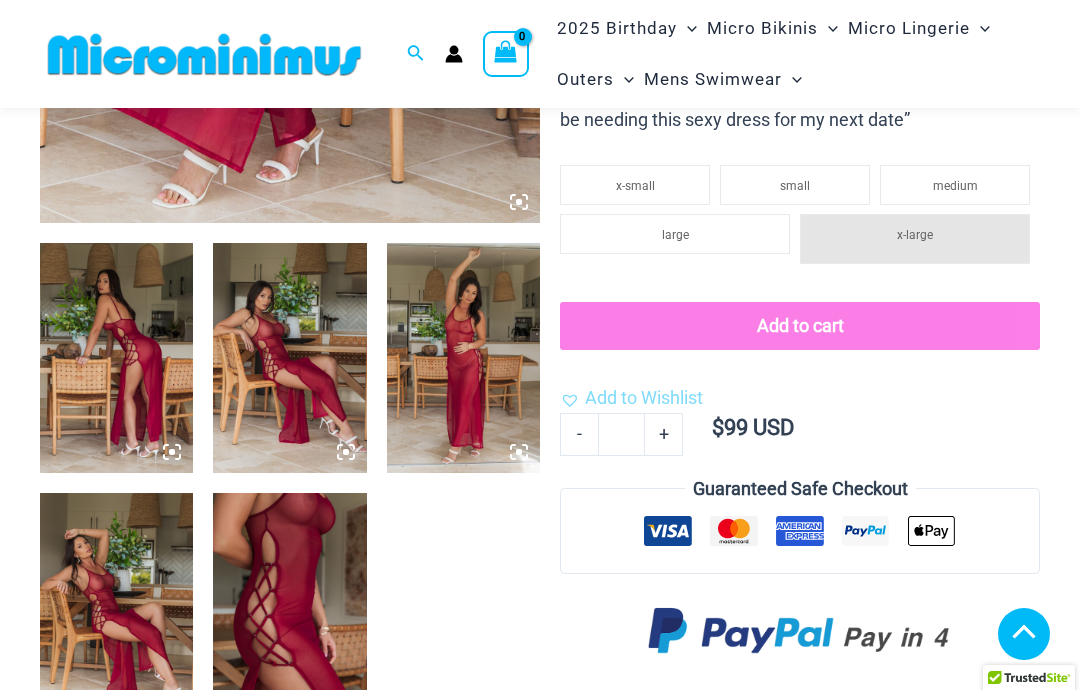 click at bounding box center [116, 608] 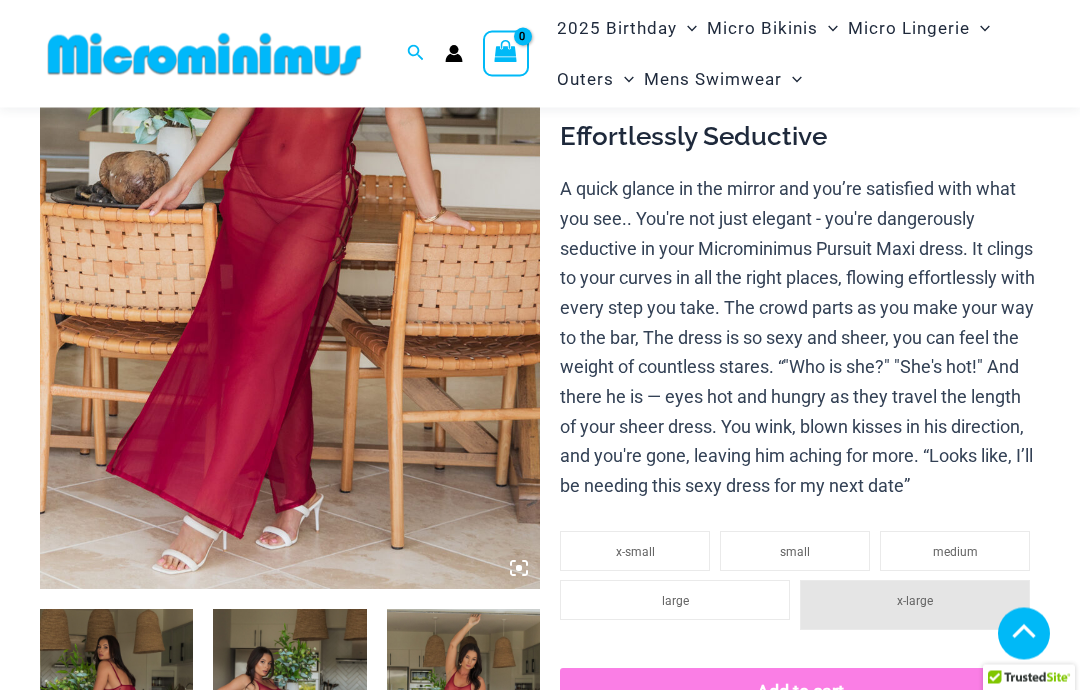 scroll, scrollTop: 301, scrollLeft: 0, axis: vertical 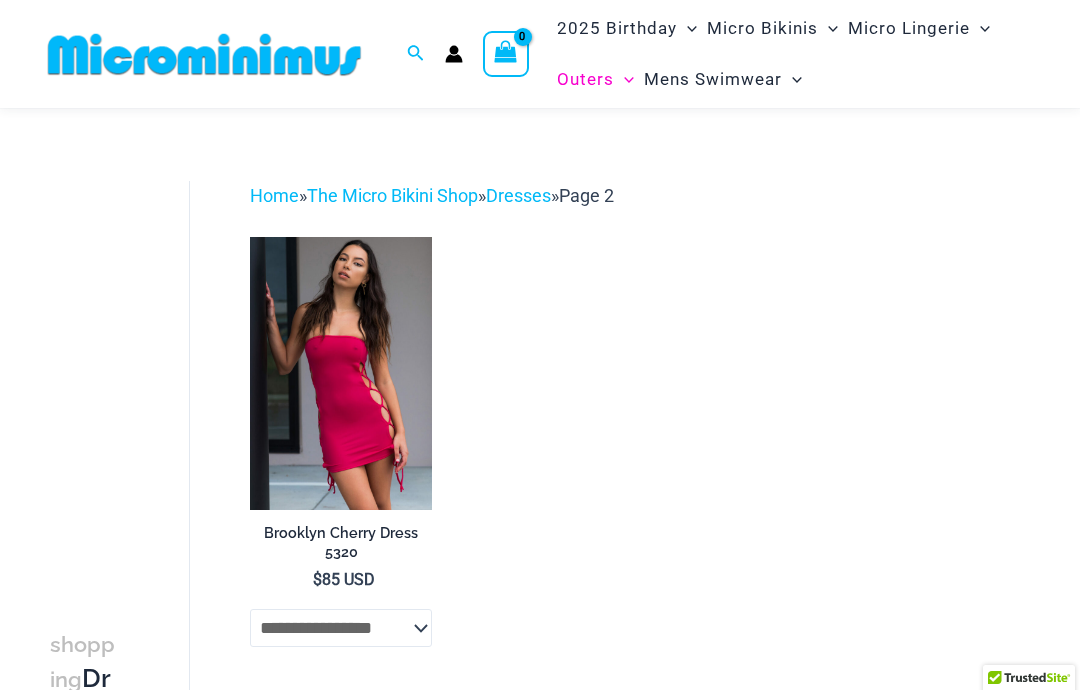 click at bounding box center [250, 237] 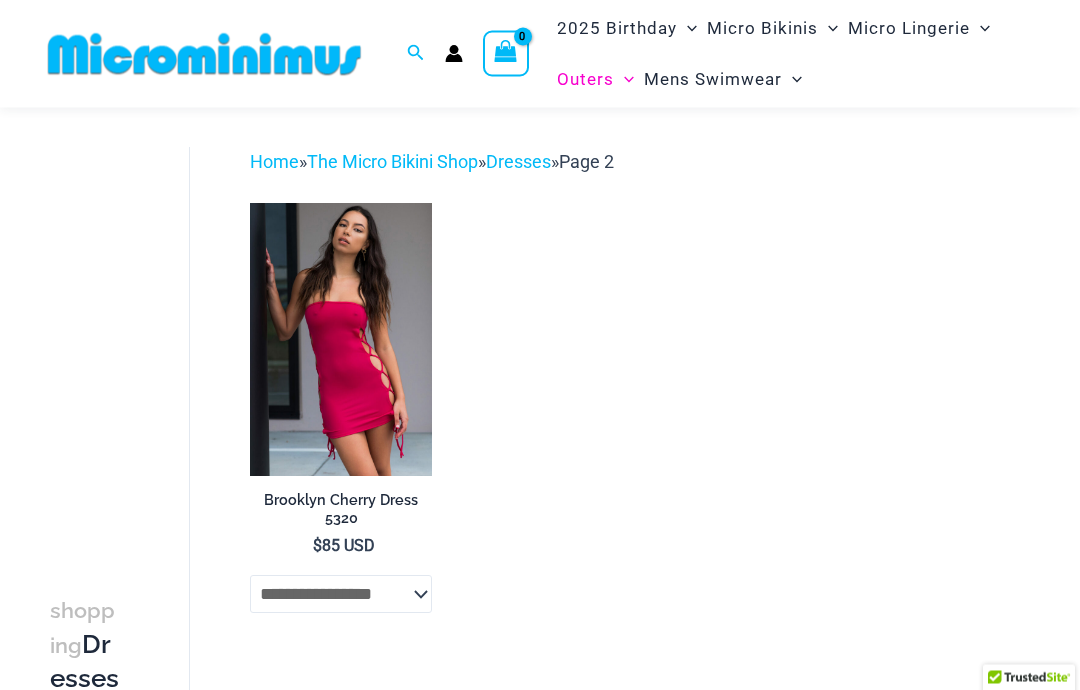 scroll, scrollTop: 63, scrollLeft: 0, axis: vertical 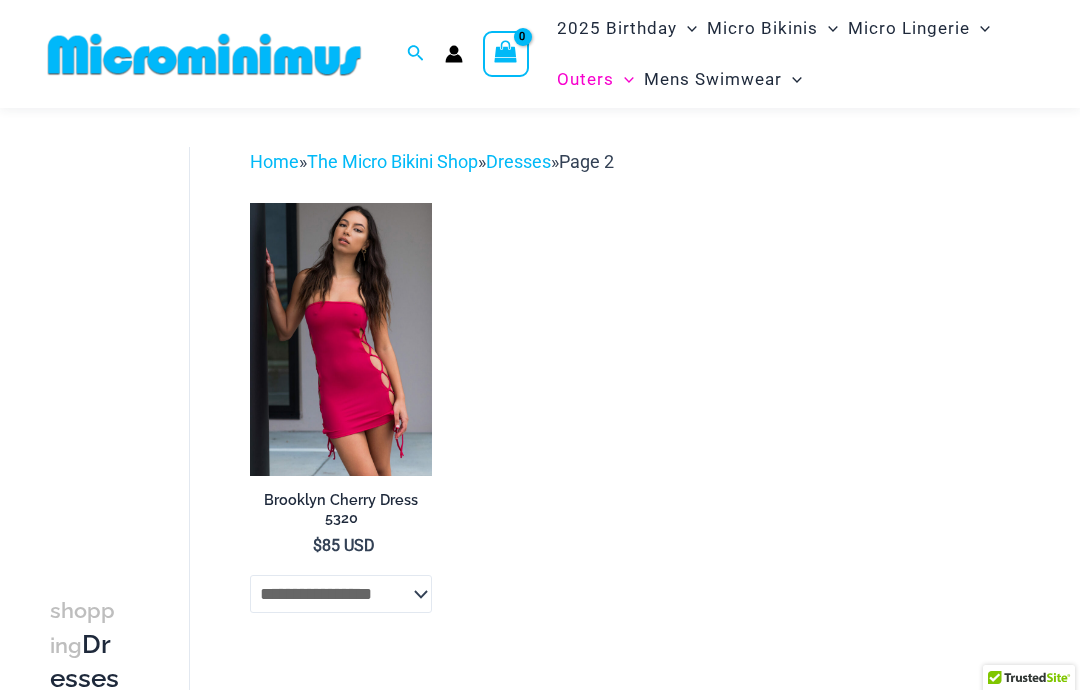 click on "1" at bounding box center (327, 721) 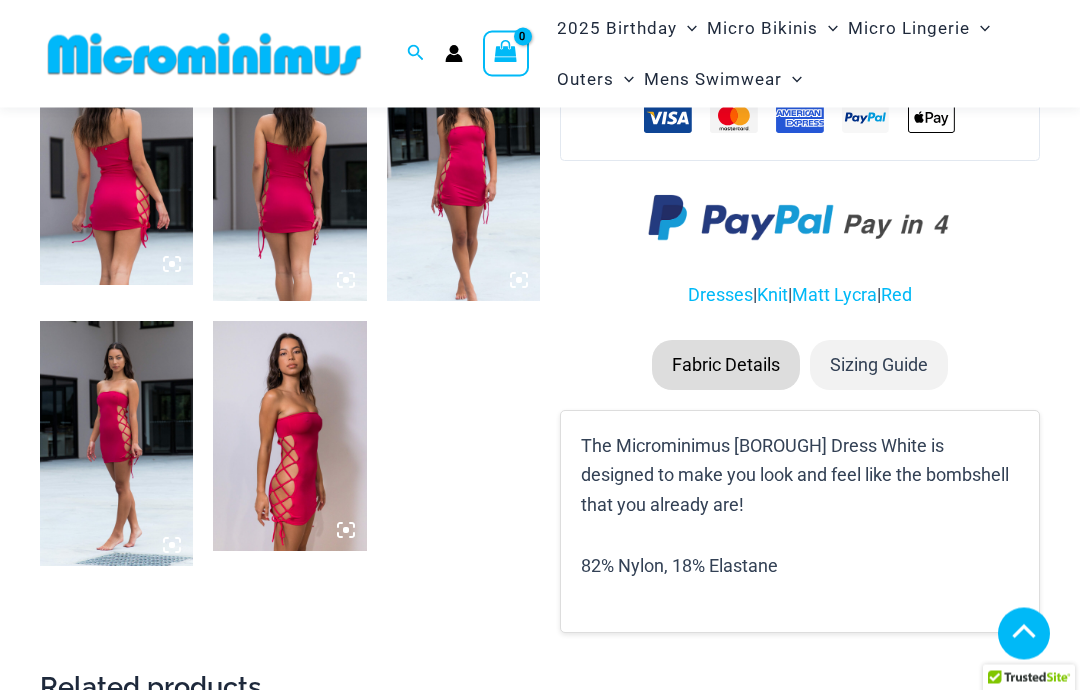 scroll, scrollTop: 882, scrollLeft: 0, axis: vertical 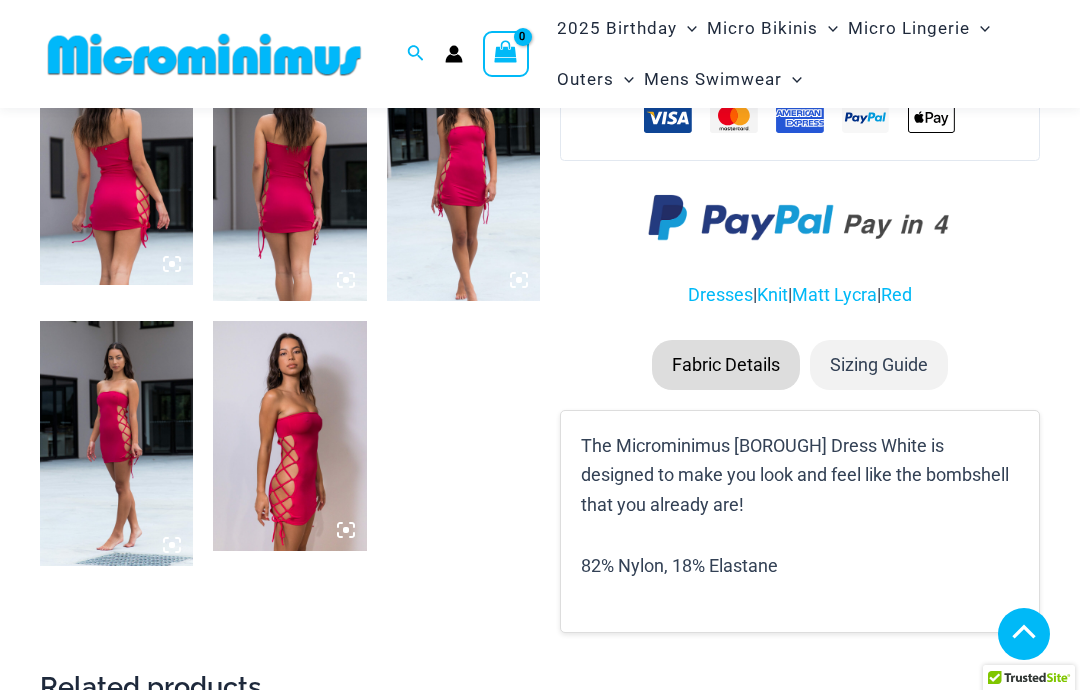 click at bounding box center (289, 436) 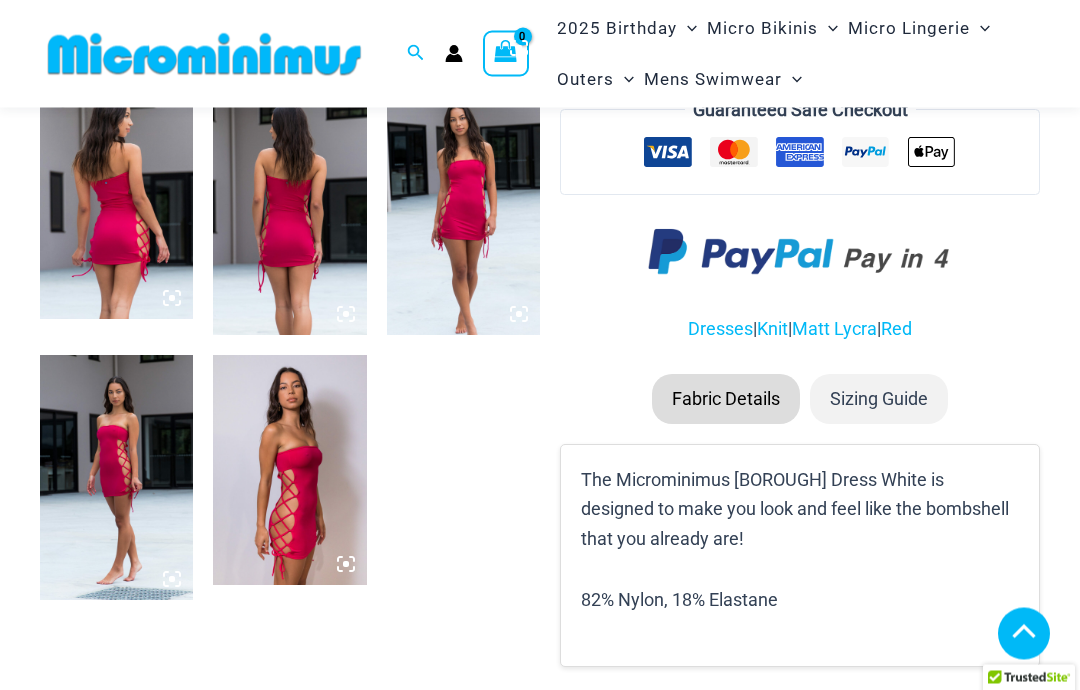 click at bounding box center [116, 478] 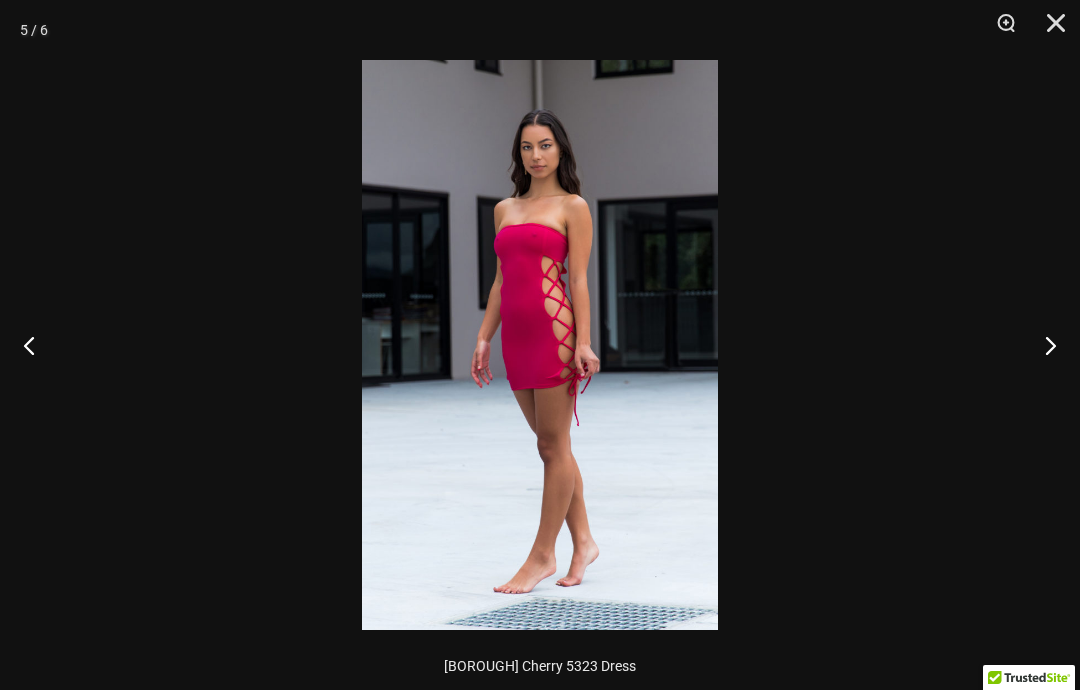 click at bounding box center [1042, 345] 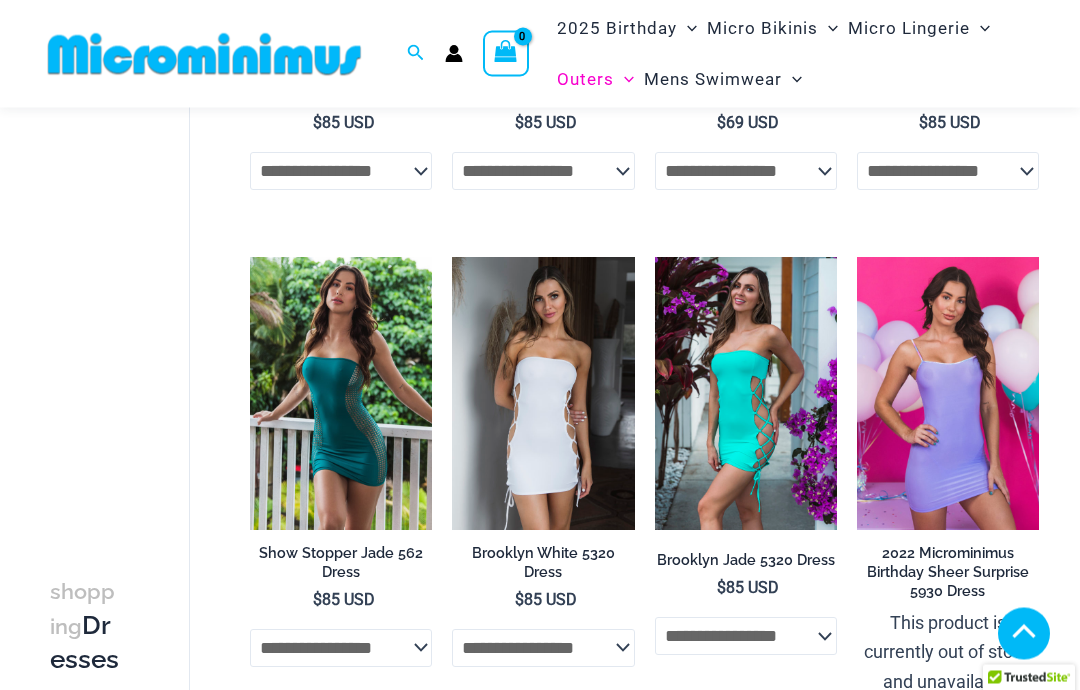 scroll, scrollTop: 3366, scrollLeft: 0, axis: vertical 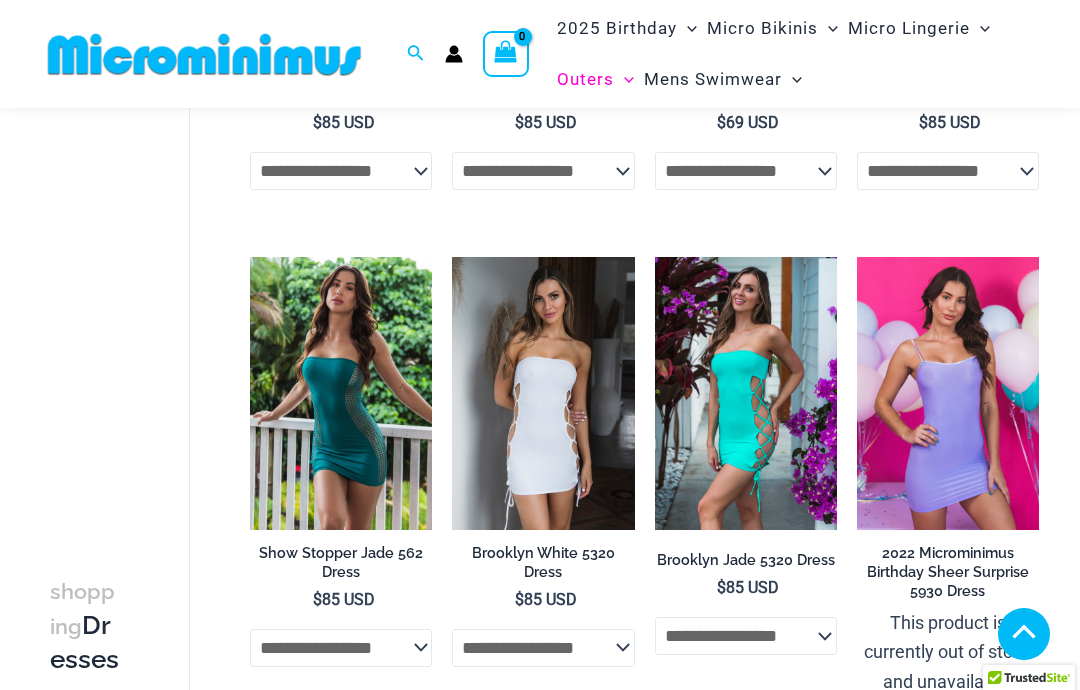 click at bounding box center (857, 257) 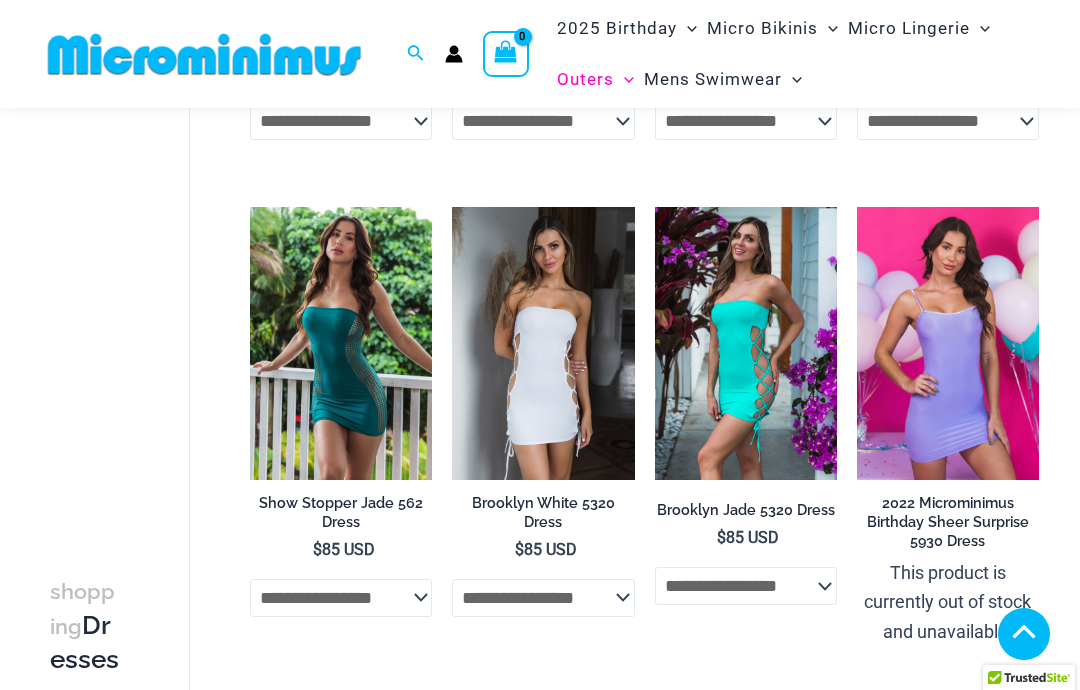scroll, scrollTop: 3415, scrollLeft: 0, axis: vertical 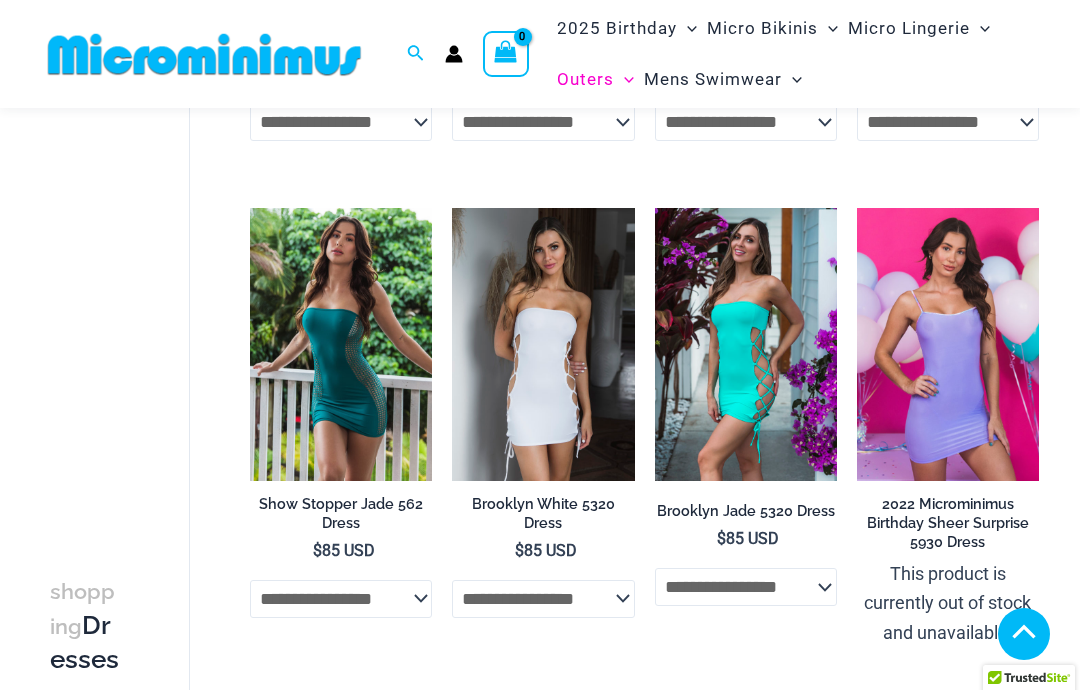 click at bounding box center (250, 208) 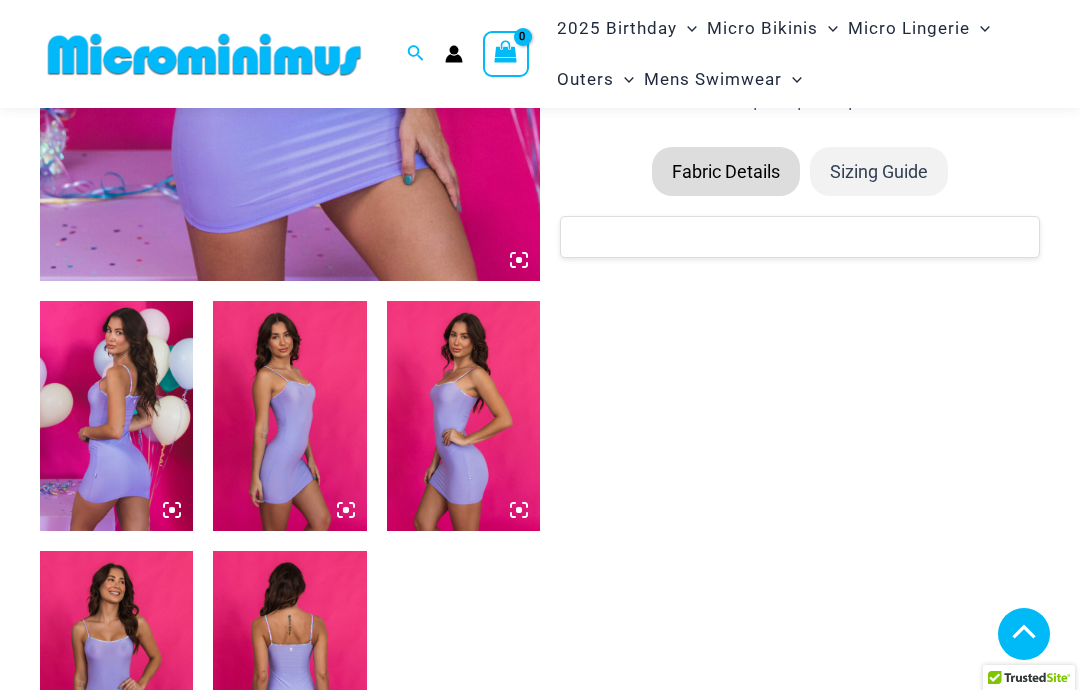 scroll, scrollTop: 637, scrollLeft: 0, axis: vertical 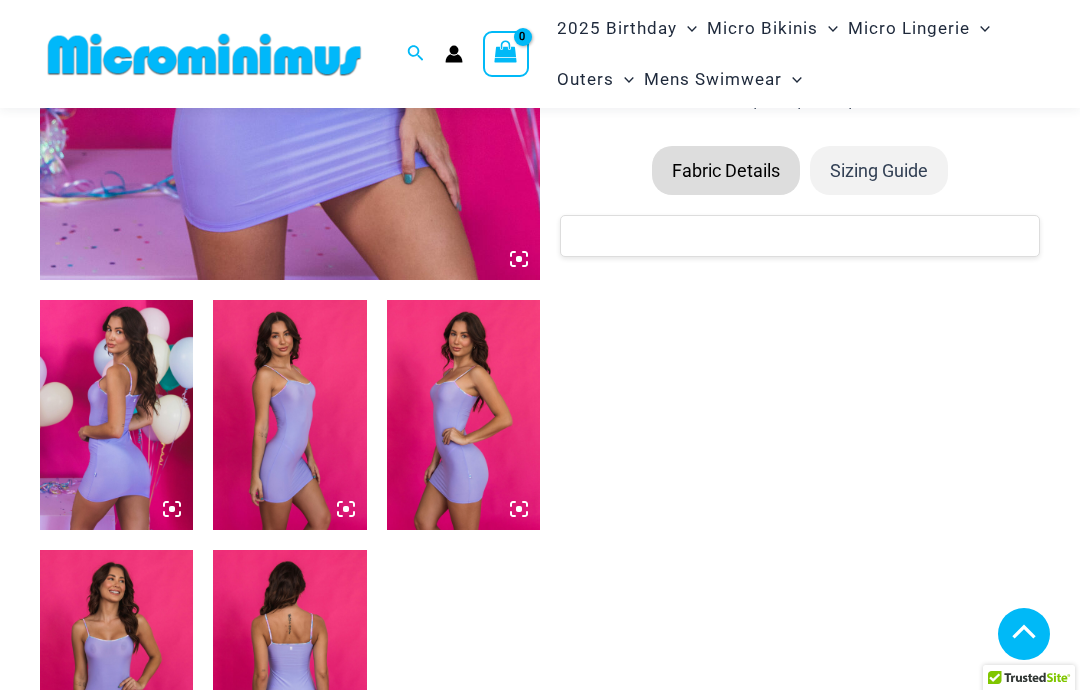 click at bounding box center [116, 665] 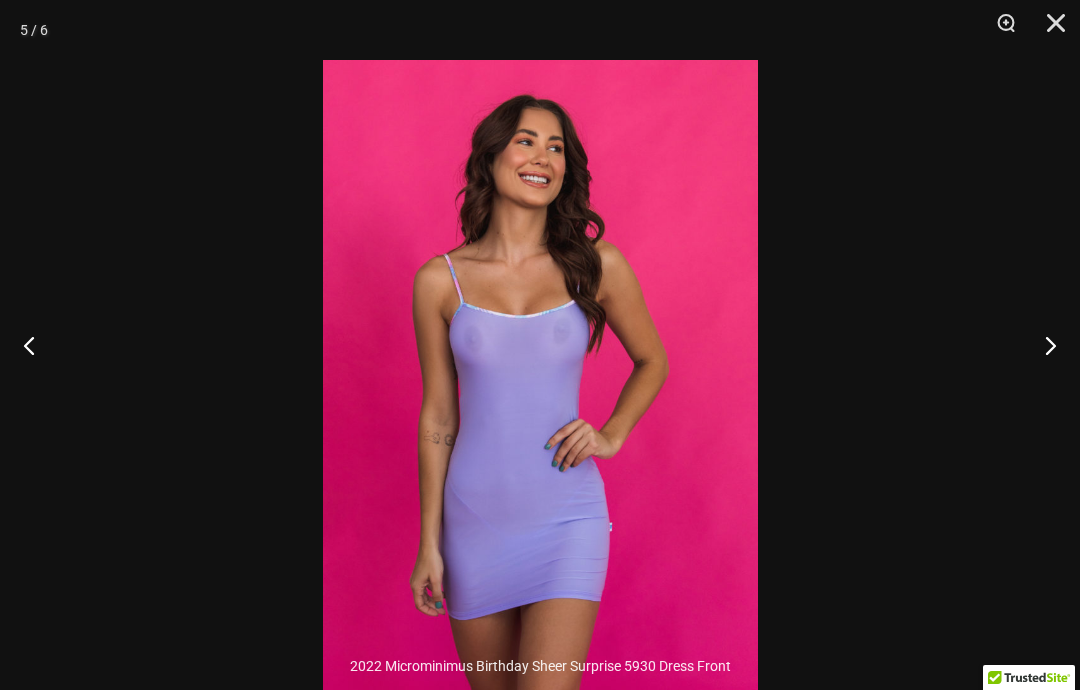 click at bounding box center [37, 345] 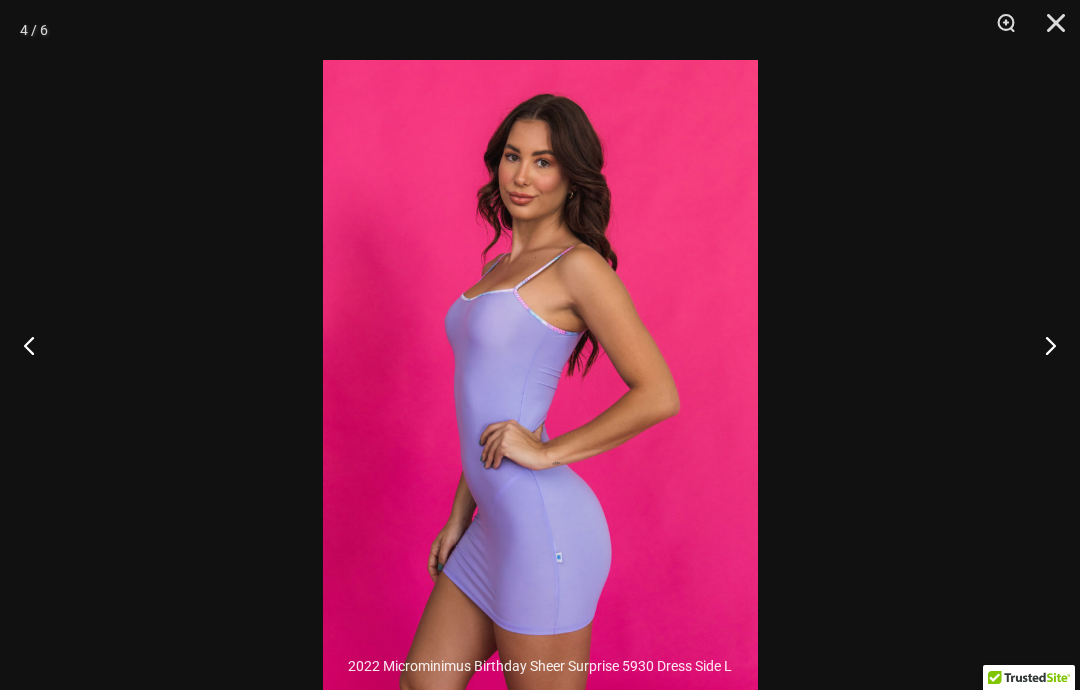 click at bounding box center (37, 345) 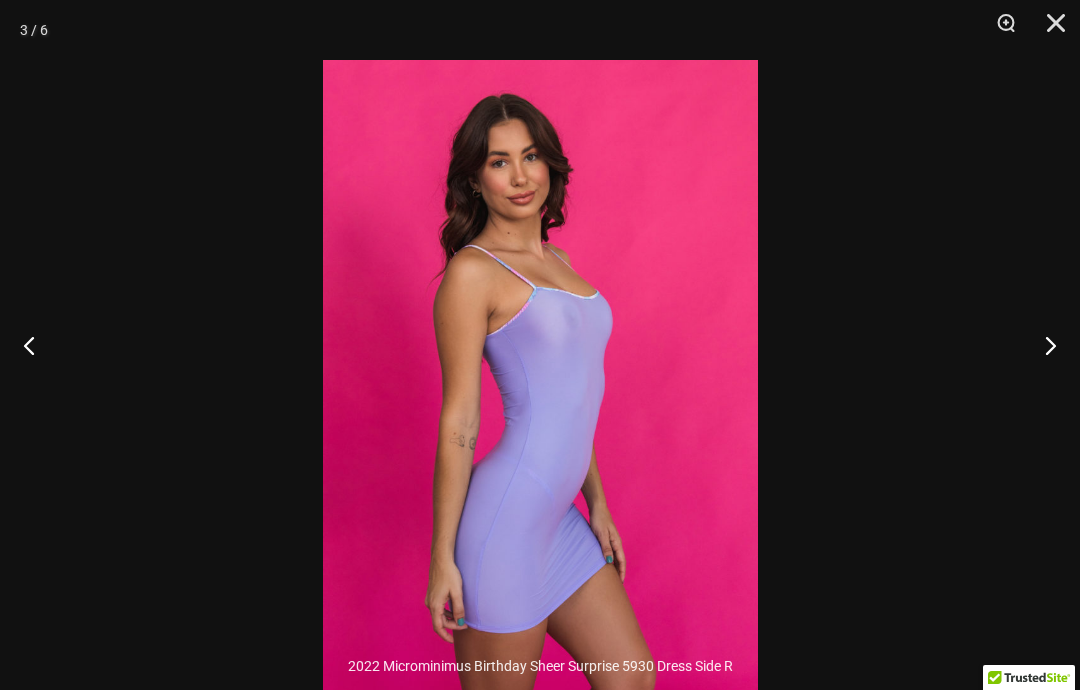 click at bounding box center [37, 345] 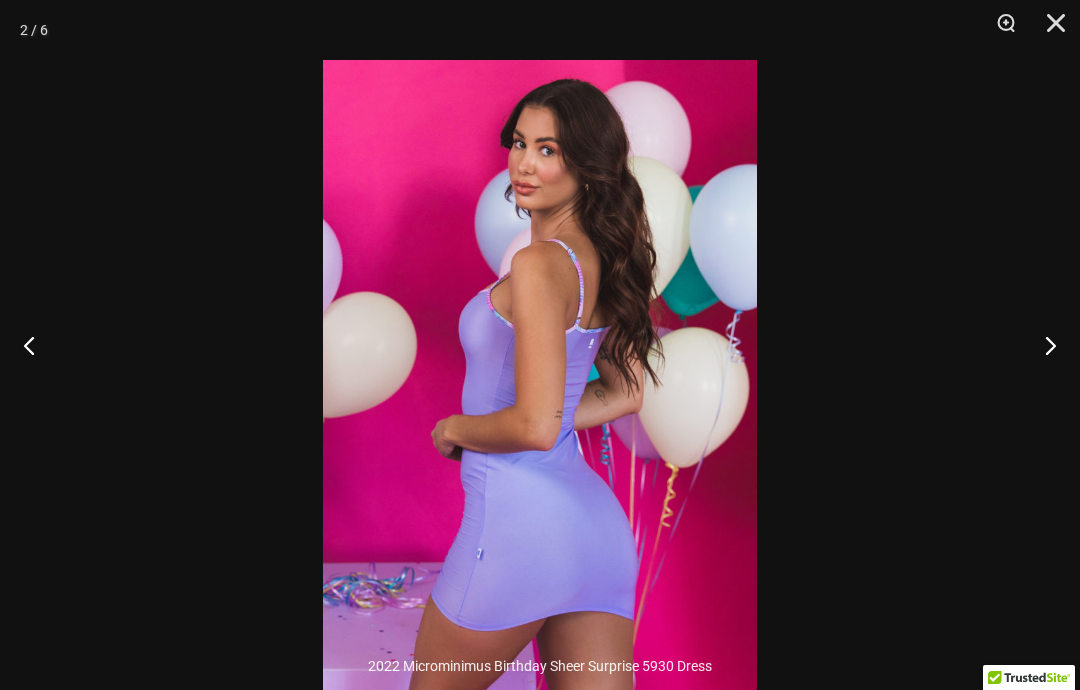 click at bounding box center (37, 345) 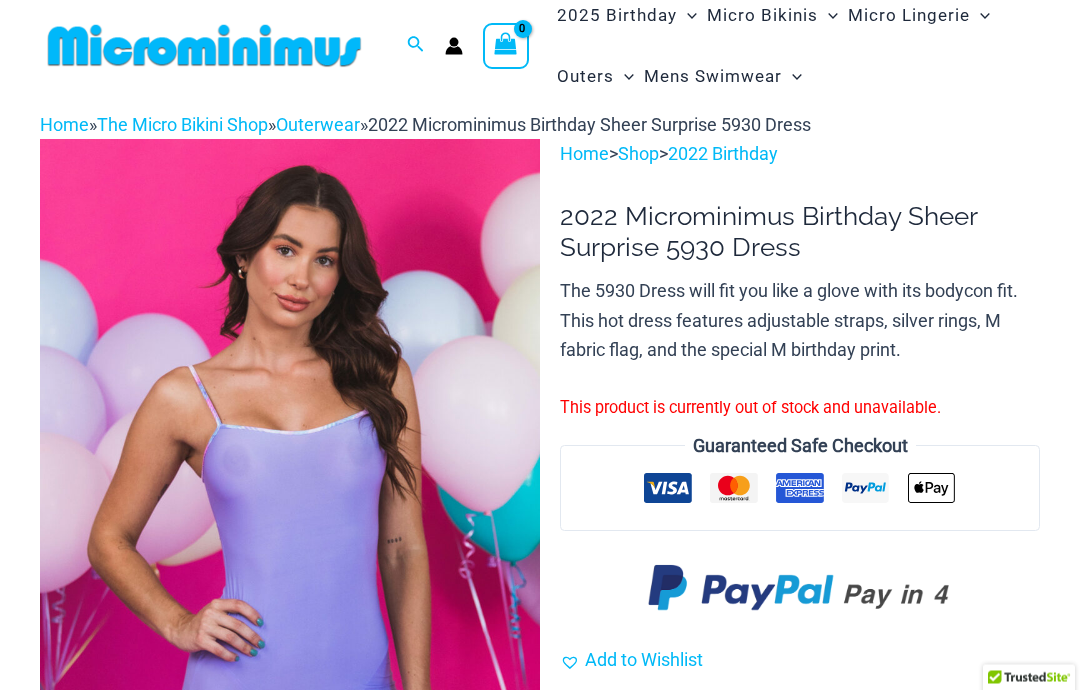 scroll, scrollTop: 0, scrollLeft: 0, axis: both 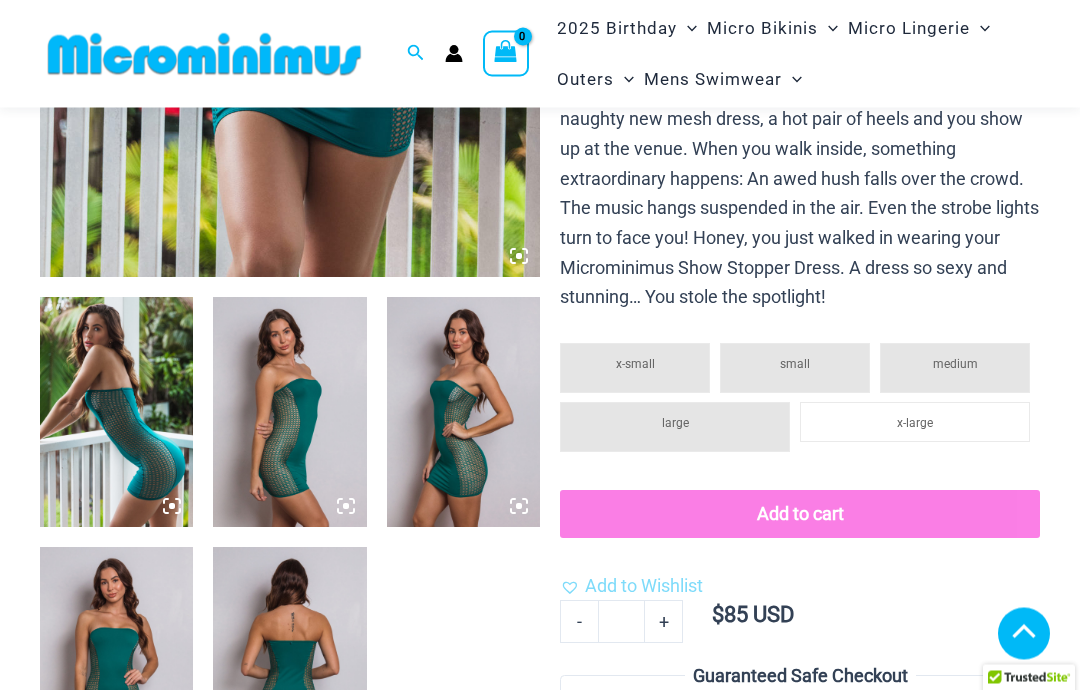 click at bounding box center [463, 413] 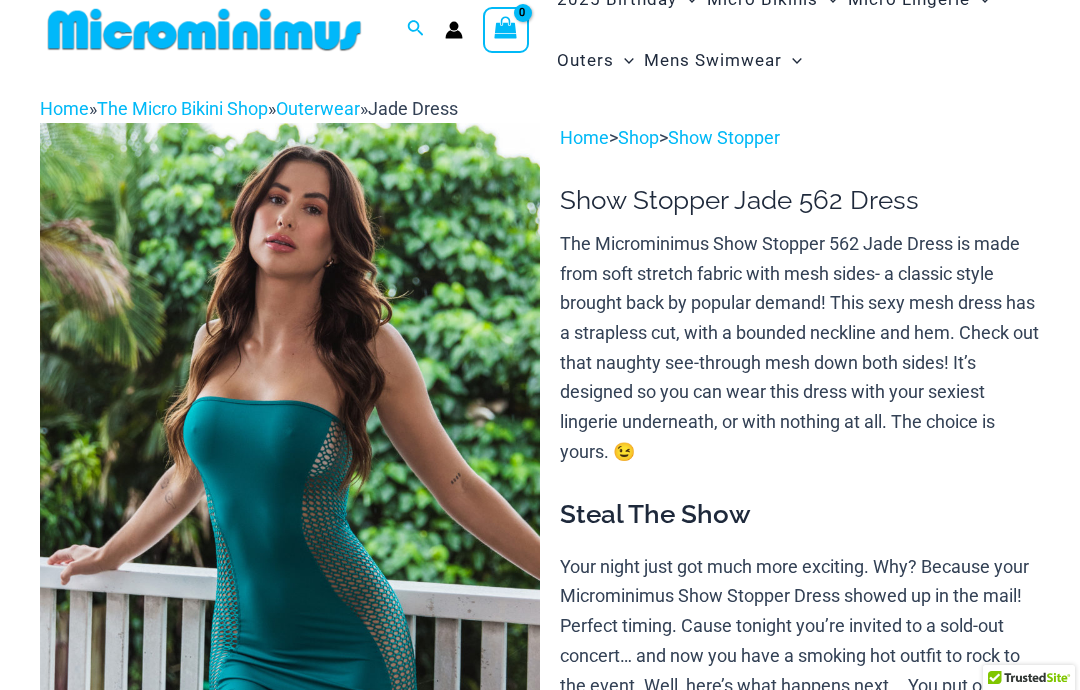 scroll, scrollTop: 0, scrollLeft: 0, axis: both 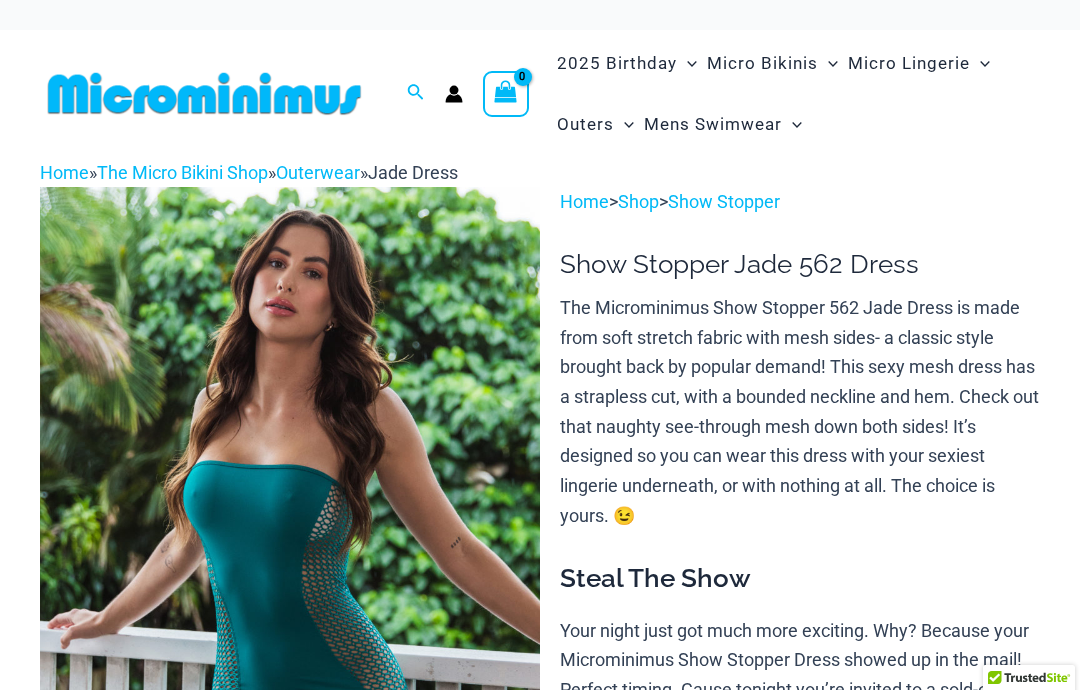 click on "Outerwear" at bounding box center (318, 172) 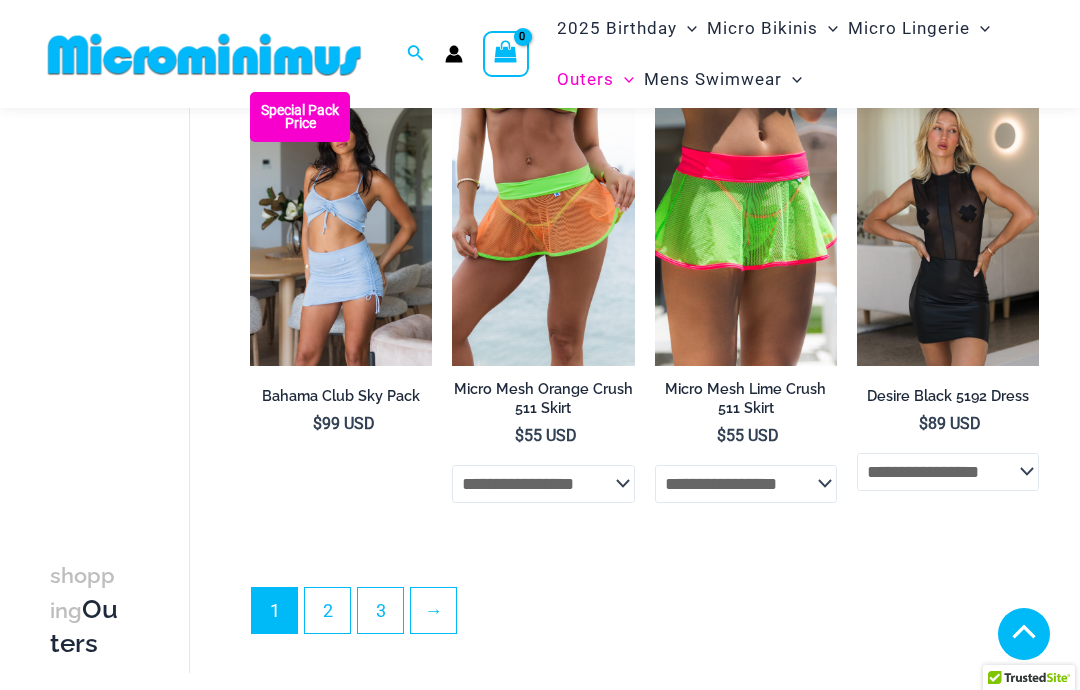scroll, scrollTop: 3675, scrollLeft: 0, axis: vertical 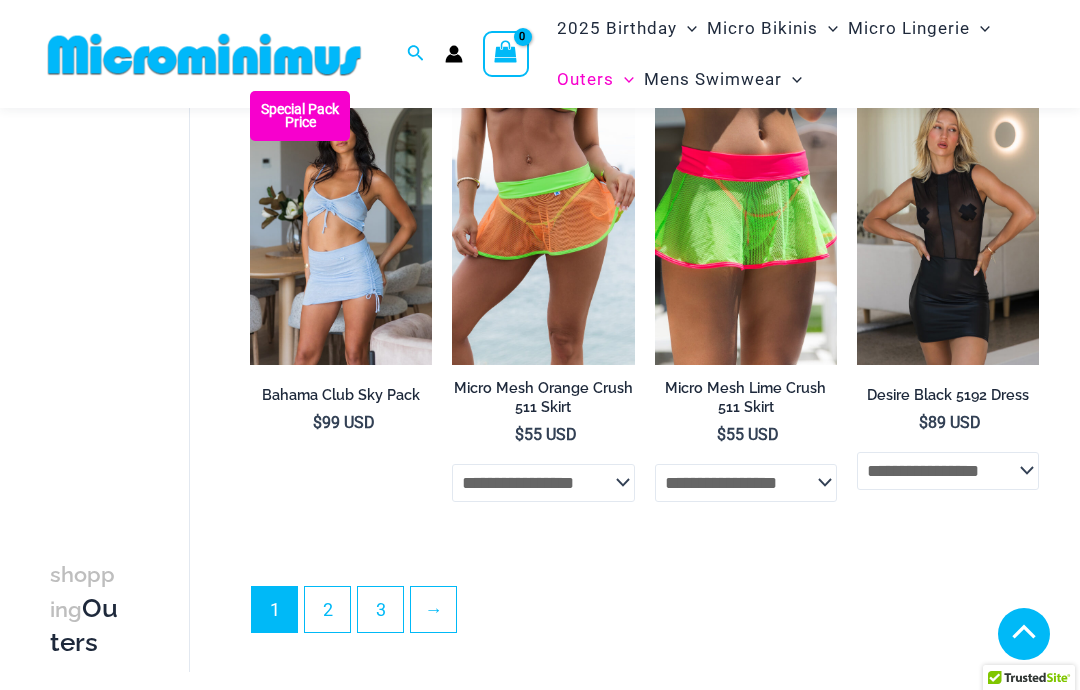click at bounding box center [857, 91] 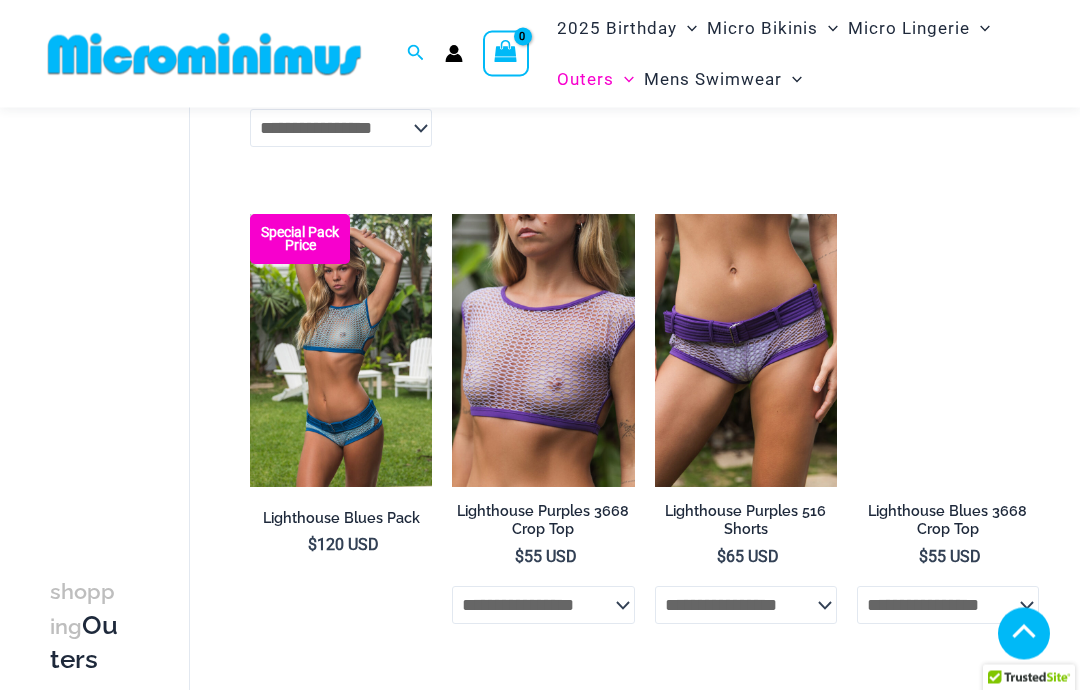 scroll, scrollTop: 1645, scrollLeft: 0, axis: vertical 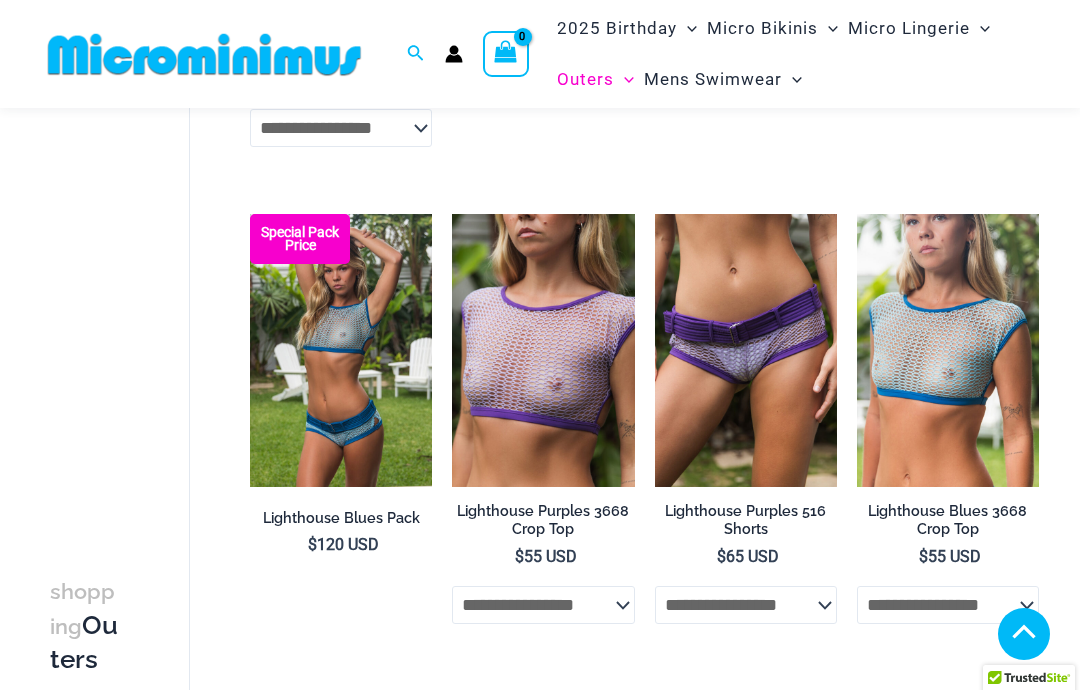 click at bounding box center [250, 214] 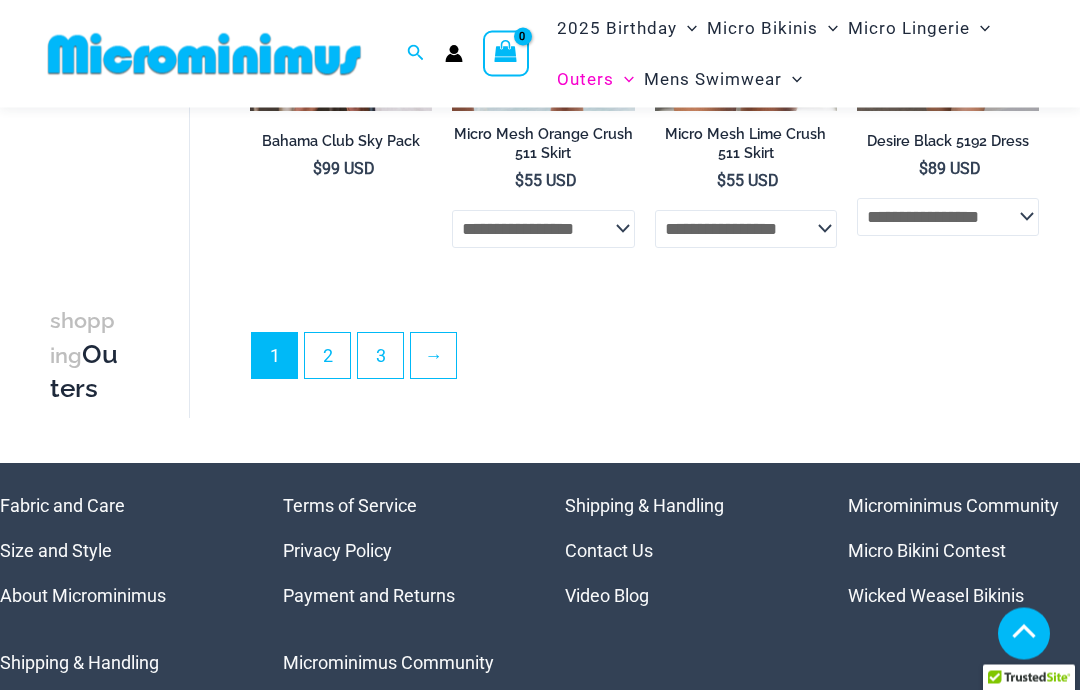 scroll, scrollTop: 3929, scrollLeft: 0, axis: vertical 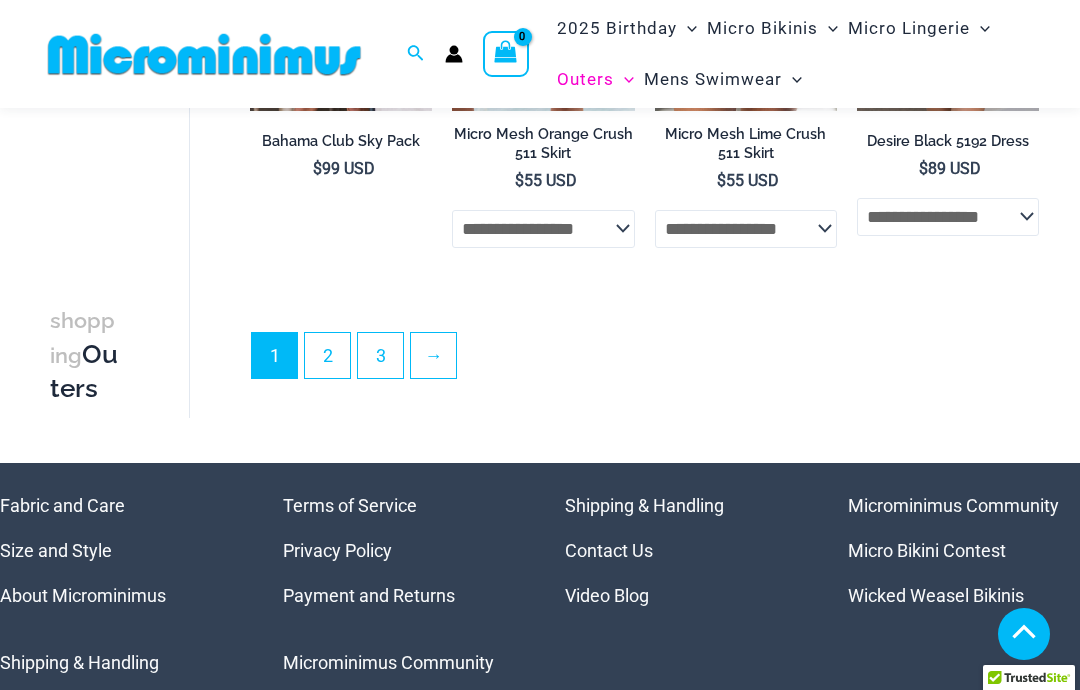 click on "2" at bounding box center [327, 355] 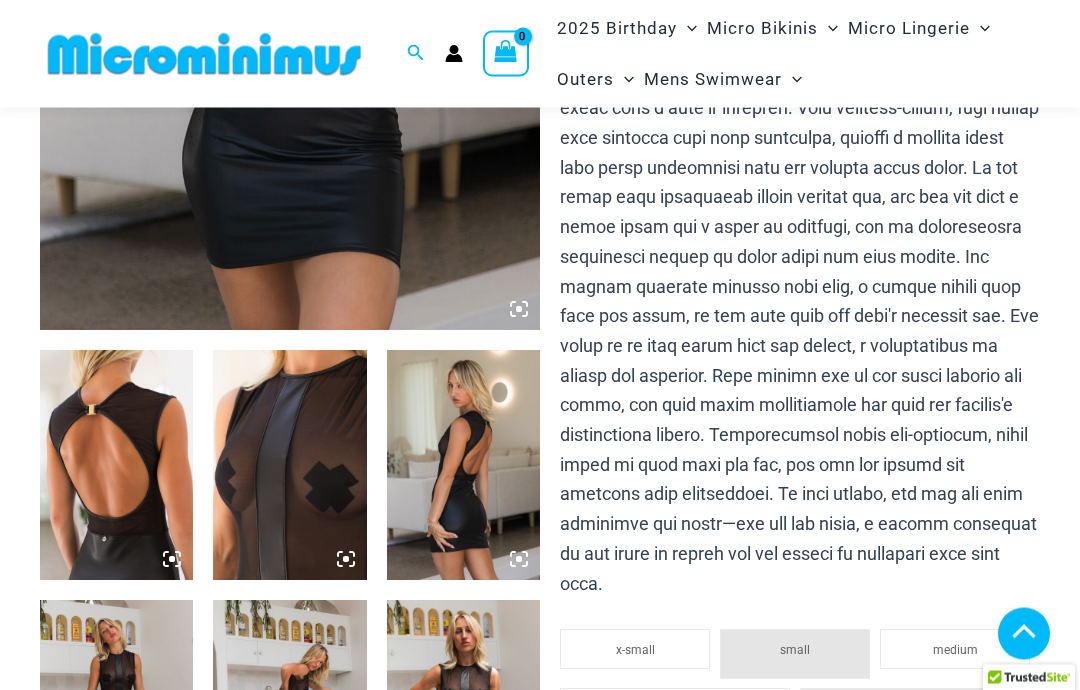 scroll, scrollTop: 588, scrollLeft: 0, axis: vertical 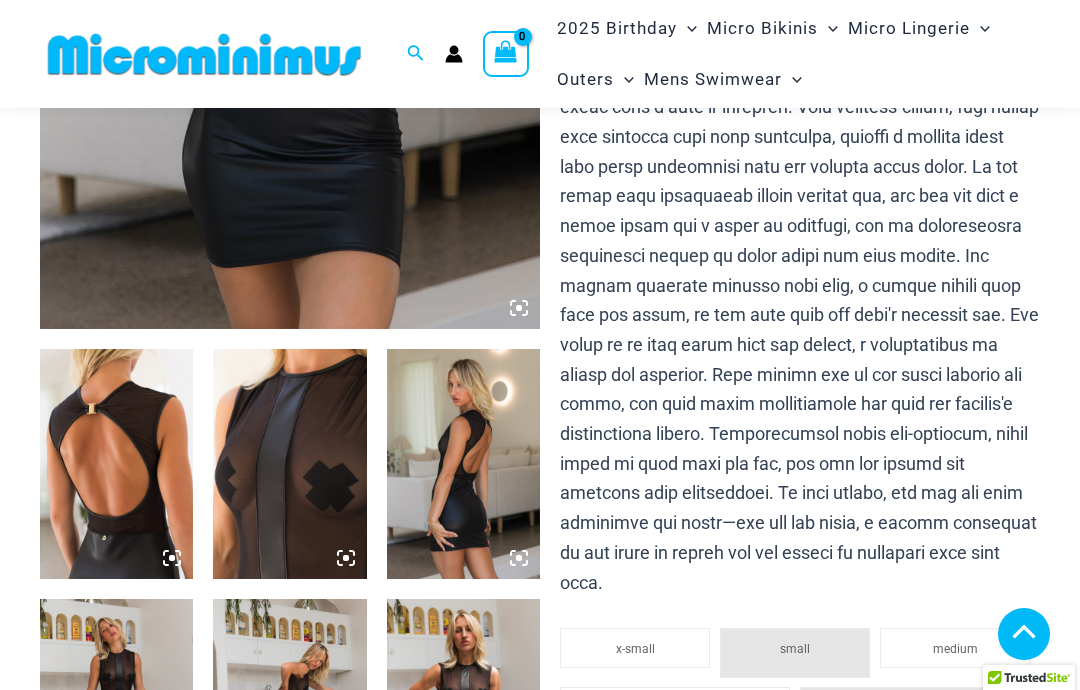 click at bounding box center (289, 464) 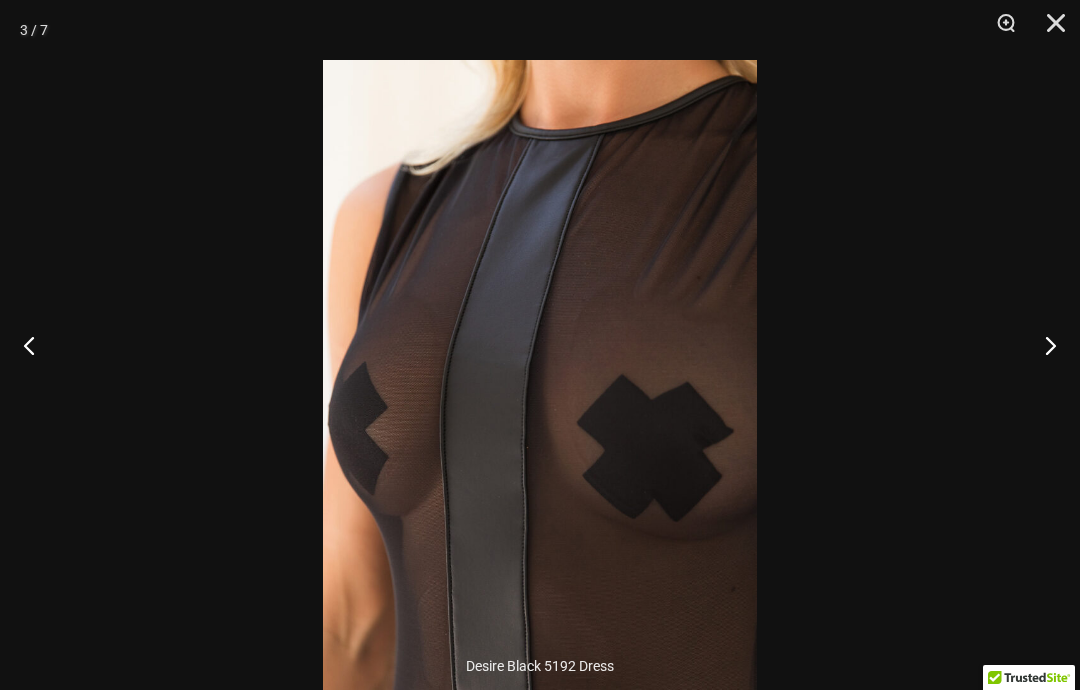 click at bounding box center (1042, 345) 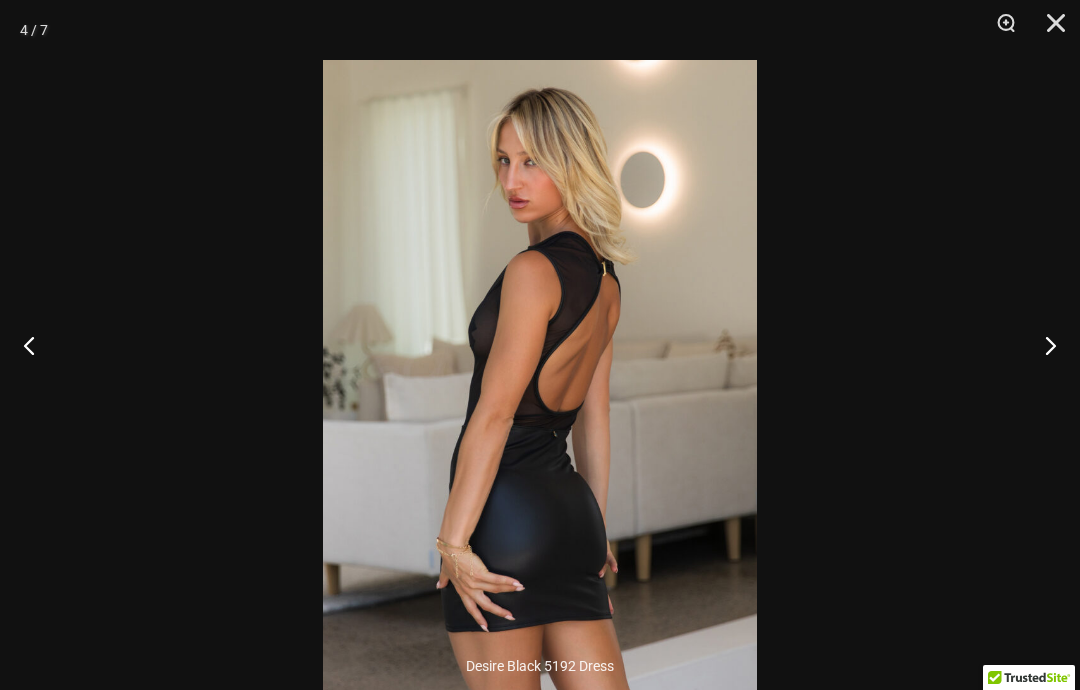 click at bounding box center (1042, 345) 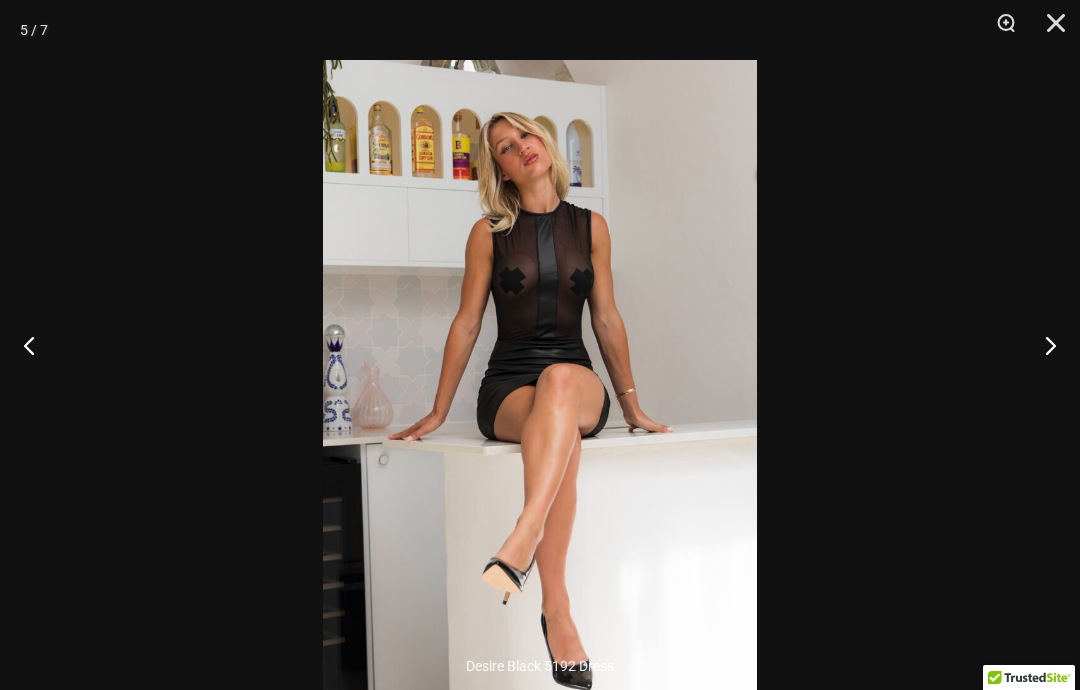 click at bounding box center (1042, 345) 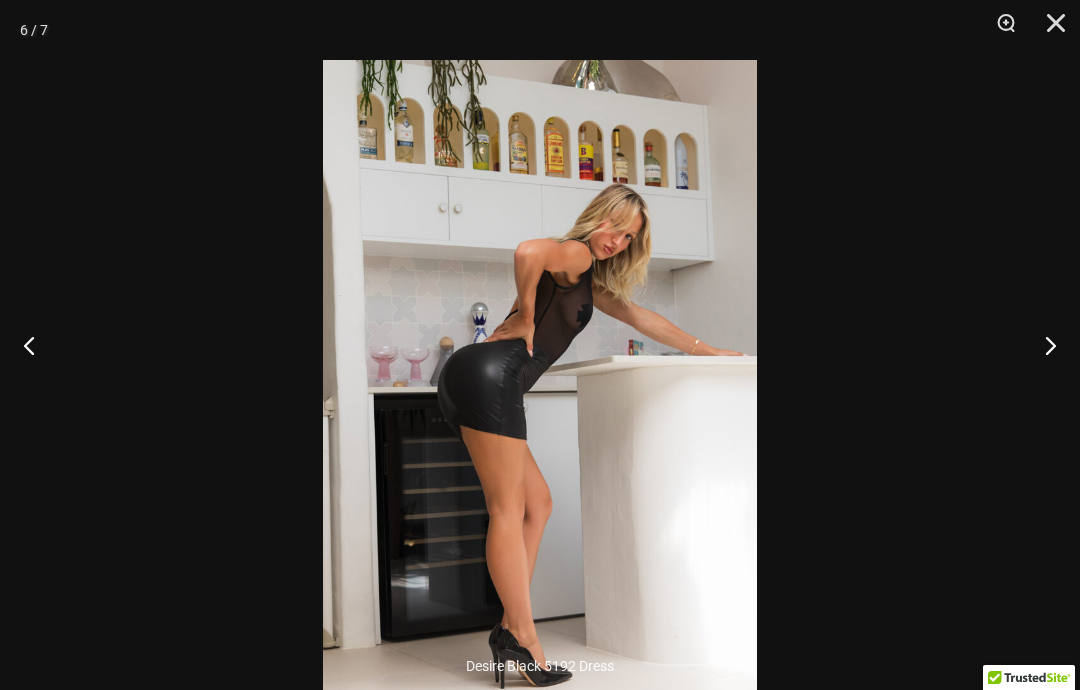 click at bounding box center [1042, 345] 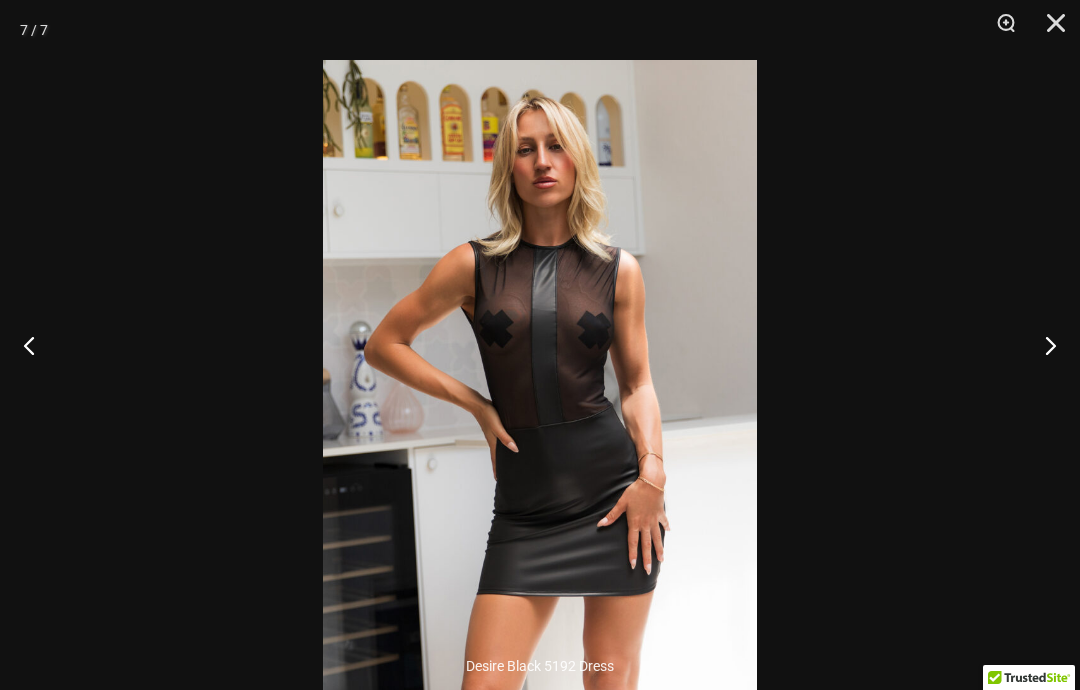 click at bounding box center [1042, 345] 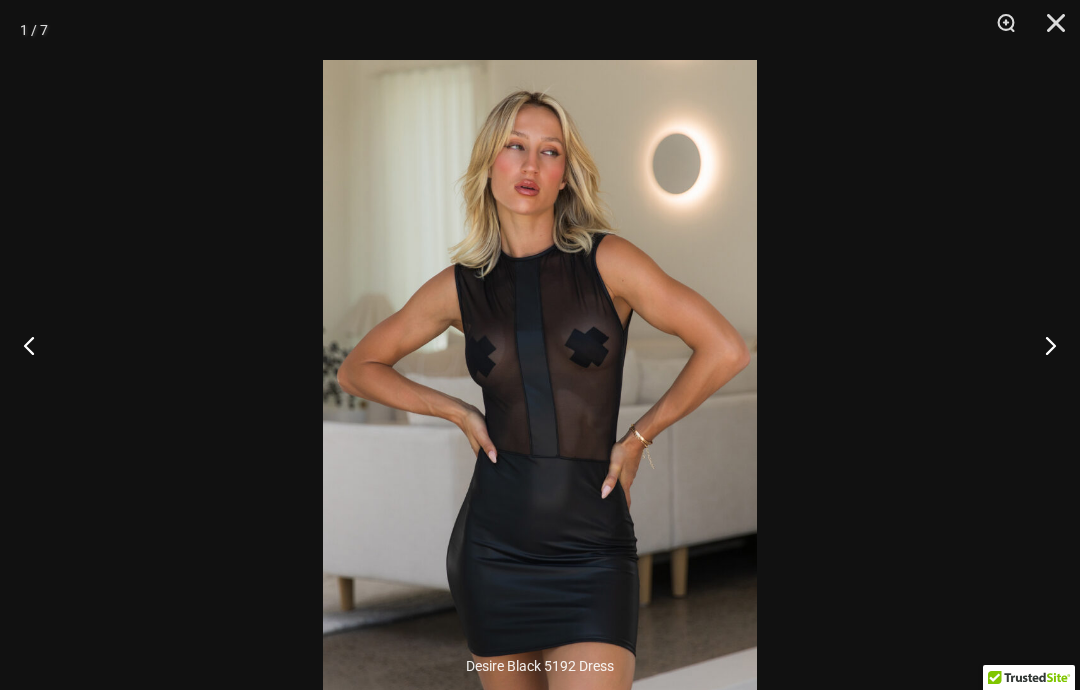 click at bounding box center [1042, 345] 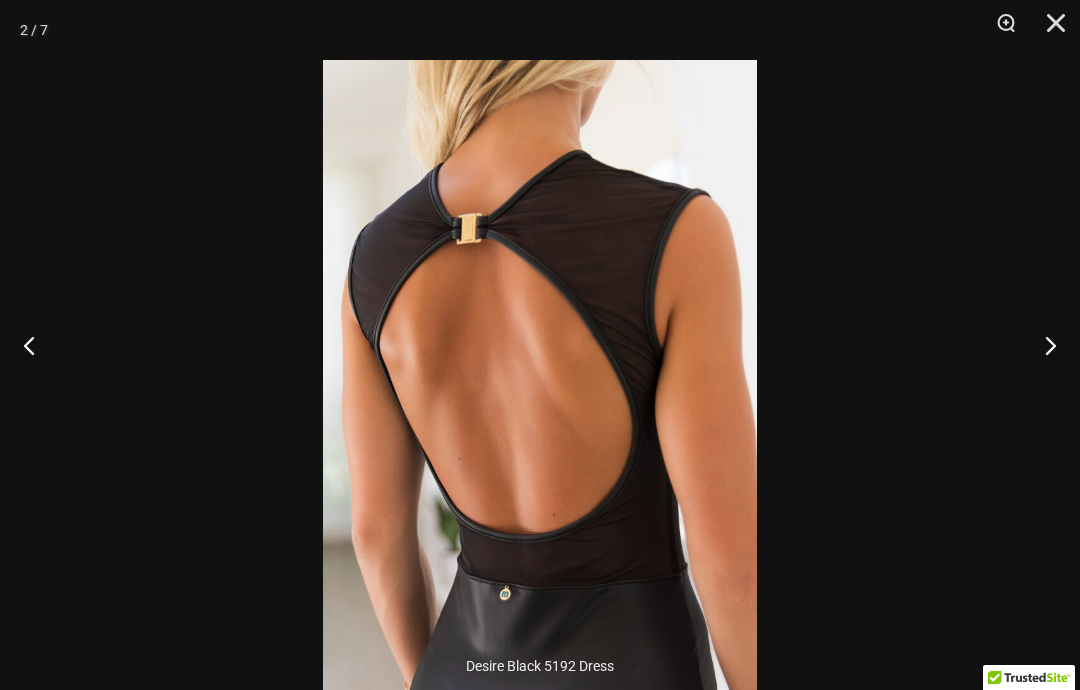click at bounding box center (1042, 345) 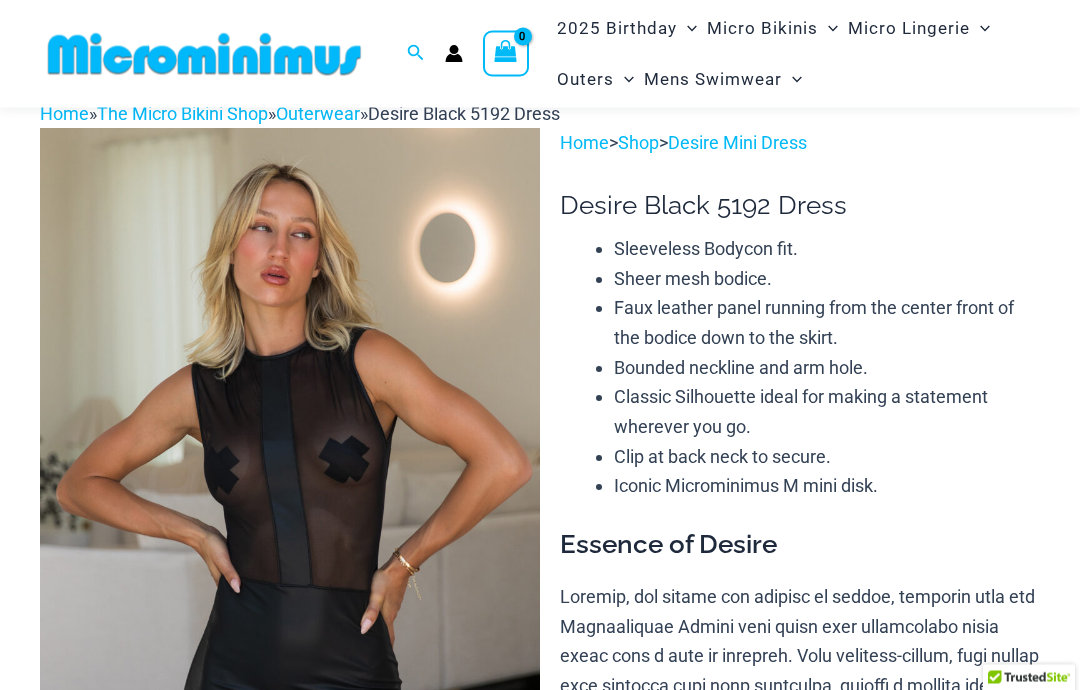 scroll, scrollTop: 0, scrollLeft: 0, axis: both 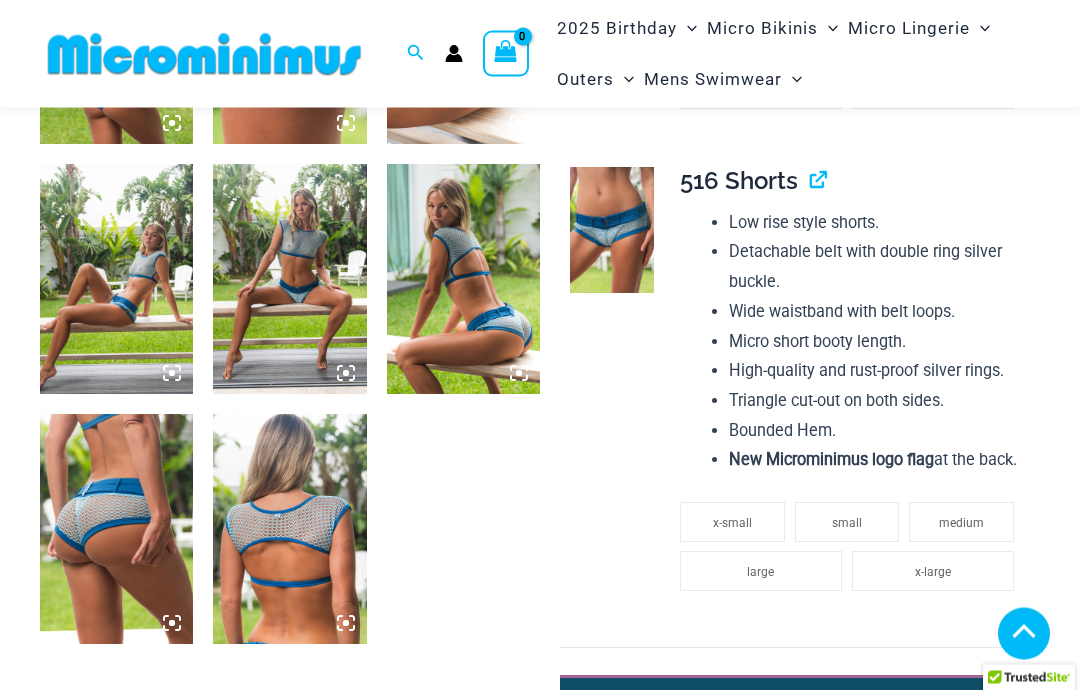 click at bounding box center [289, 280] 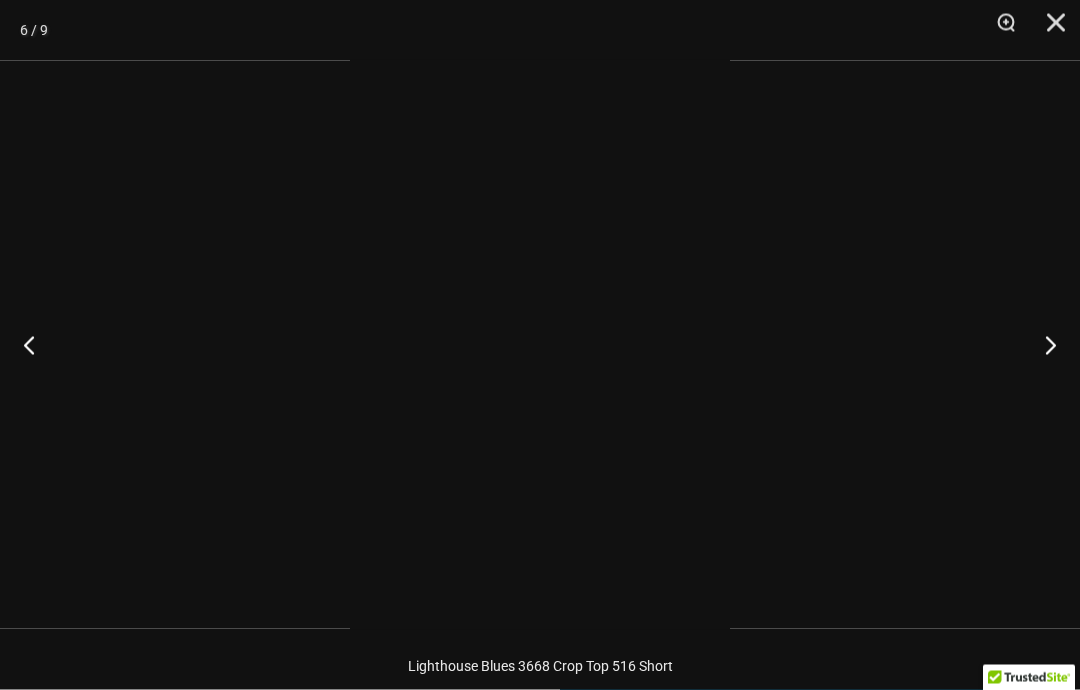 scroll, scrollTop: 1023, scrollLeft: 0, axis: vertical 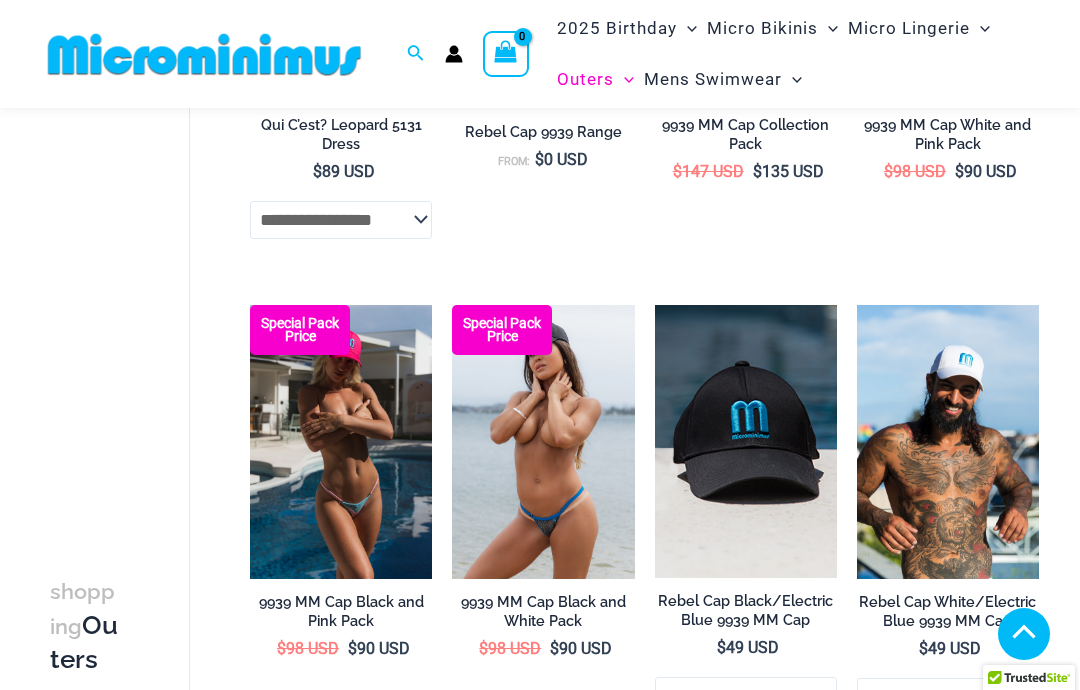 click at bounding box center (452, 305) 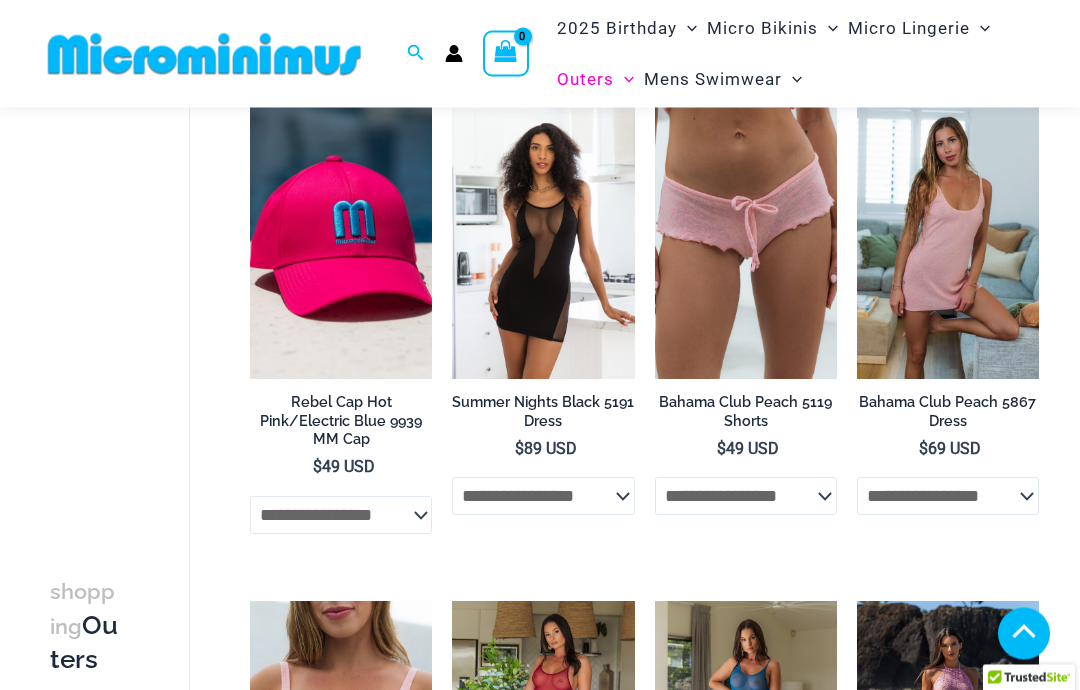 scroll, scrollTop: 1115, scrollLeft: 0, axis: vertical 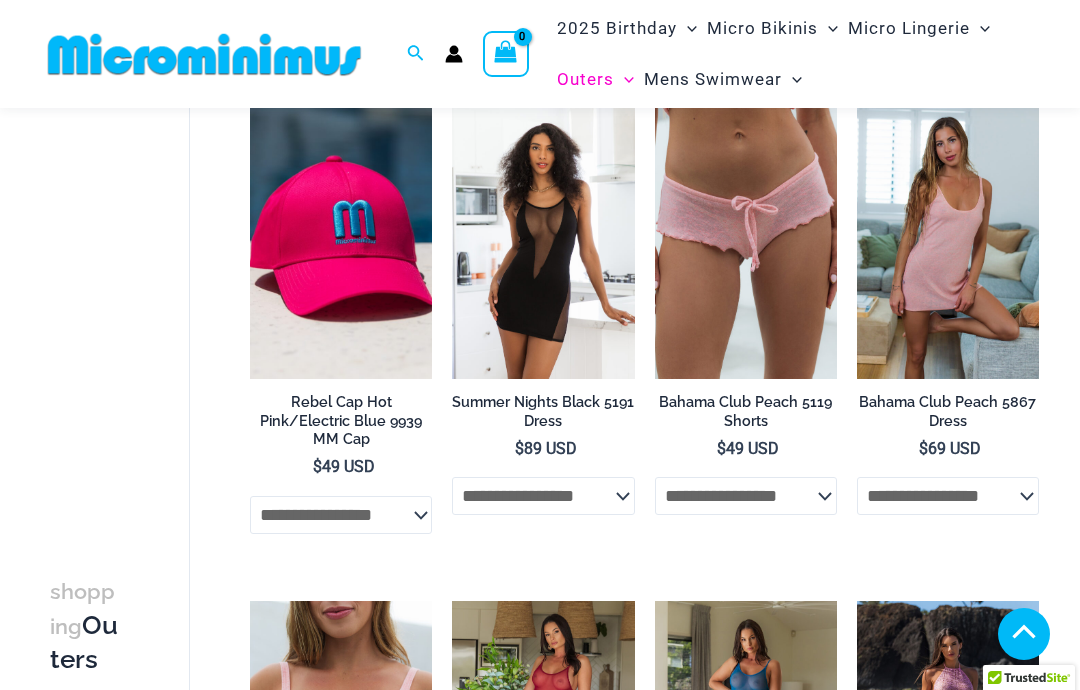 click at bounding box center [452, 105] 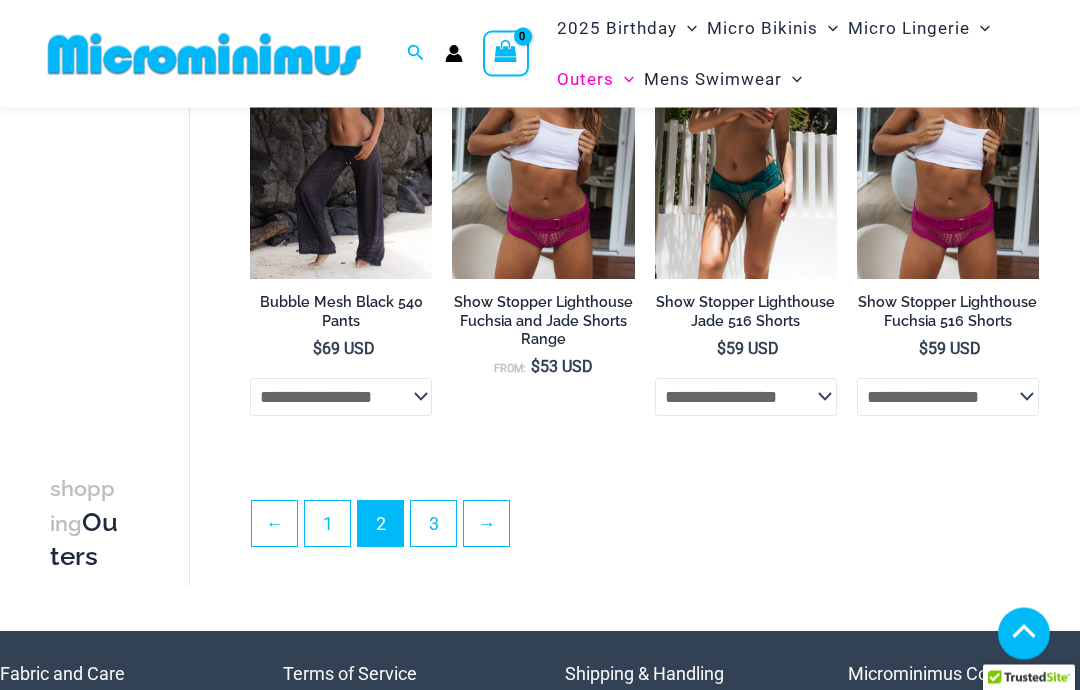 scroll, scrollTop: 3618, scrollLeft: 0, axis: vertical 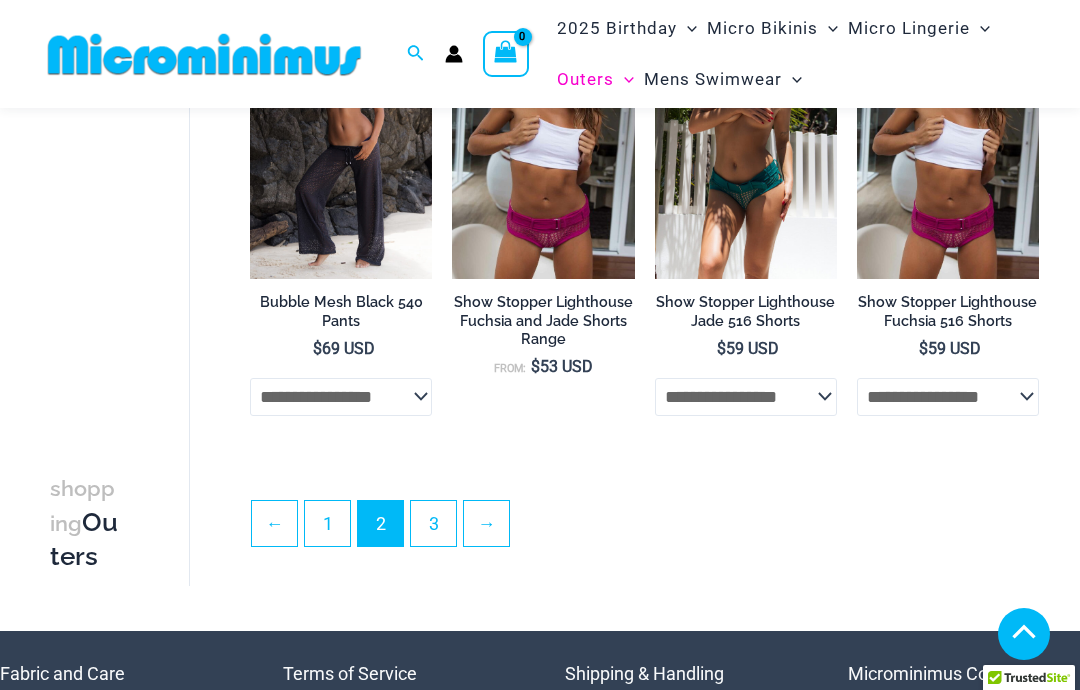 click on "3" at bounding box center (433, 523) 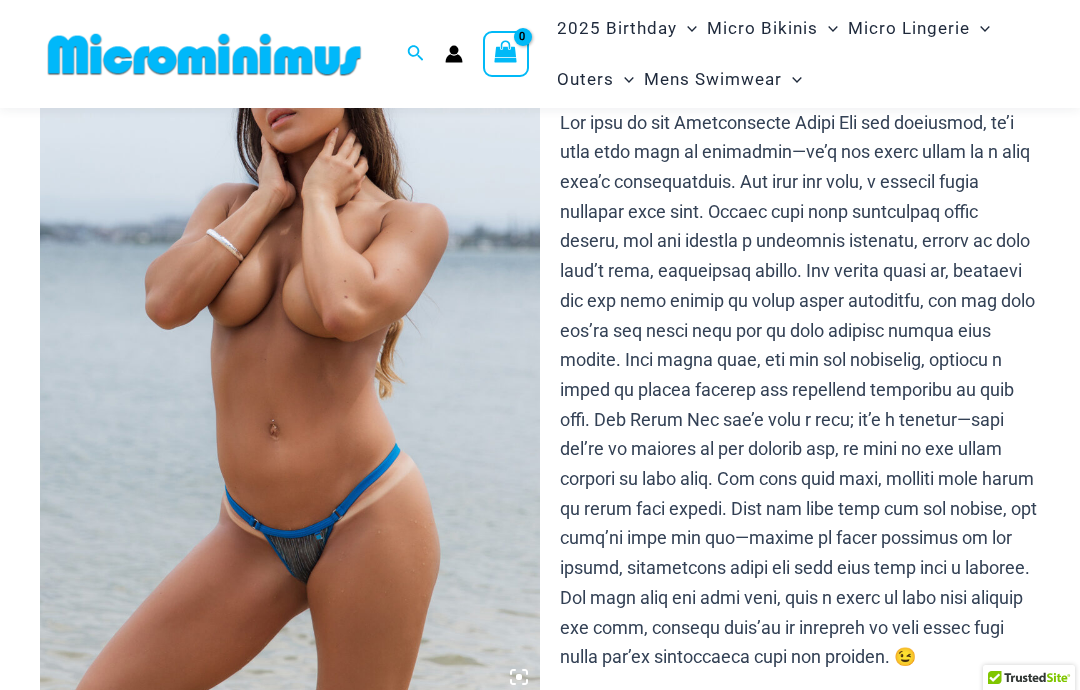 scroll, scrollTop: 190, scrollLeft: 0, axis: vertical 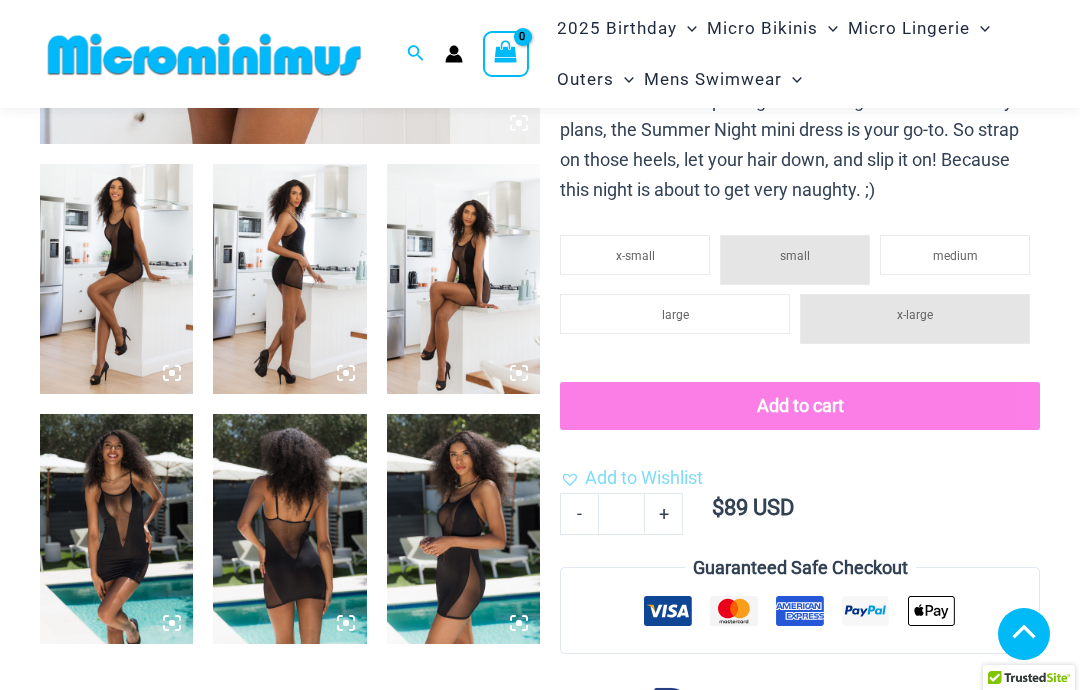 click at bounding box center [463, 529] 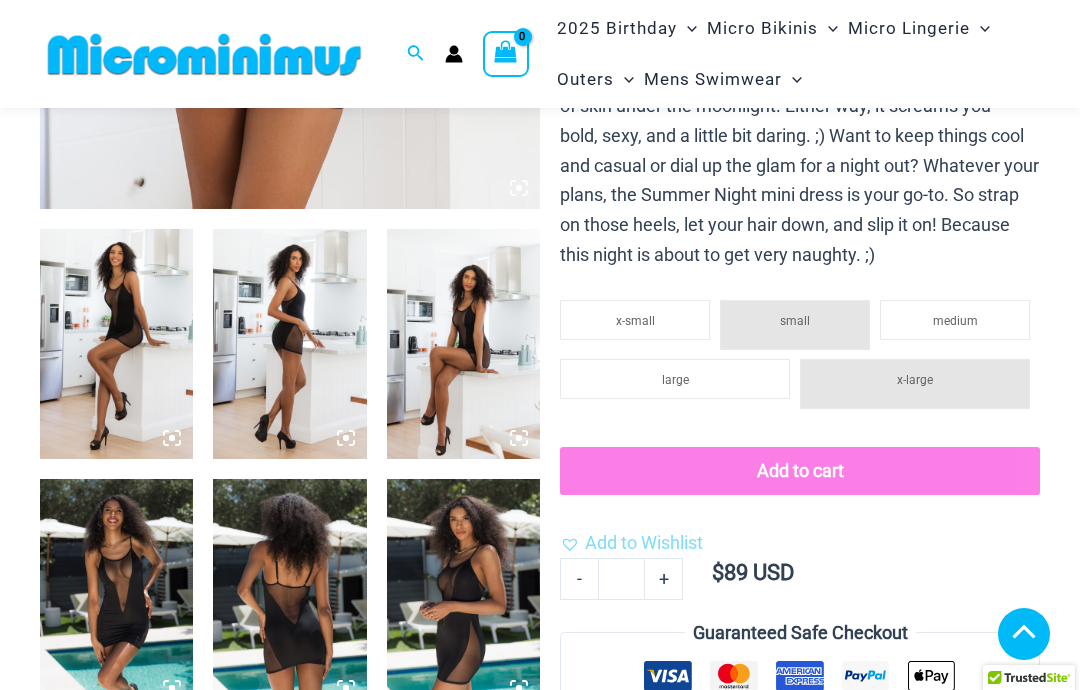 scroll, scrollTop: 694, scrollLeft: 0, axis: vertical 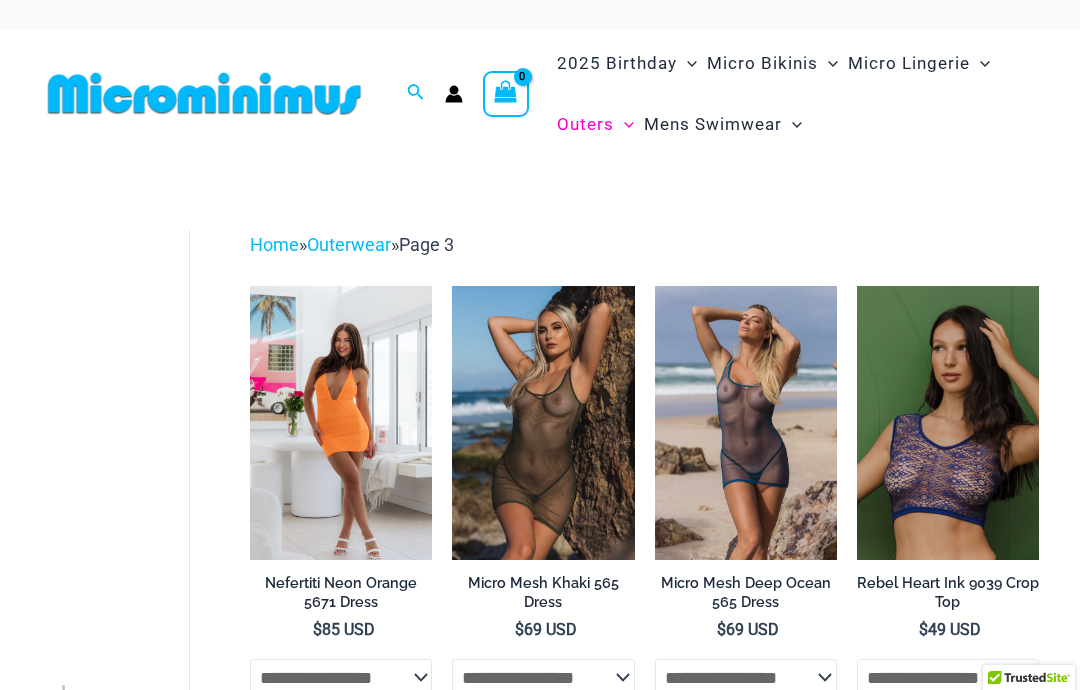click at bounding box center [857, 286] 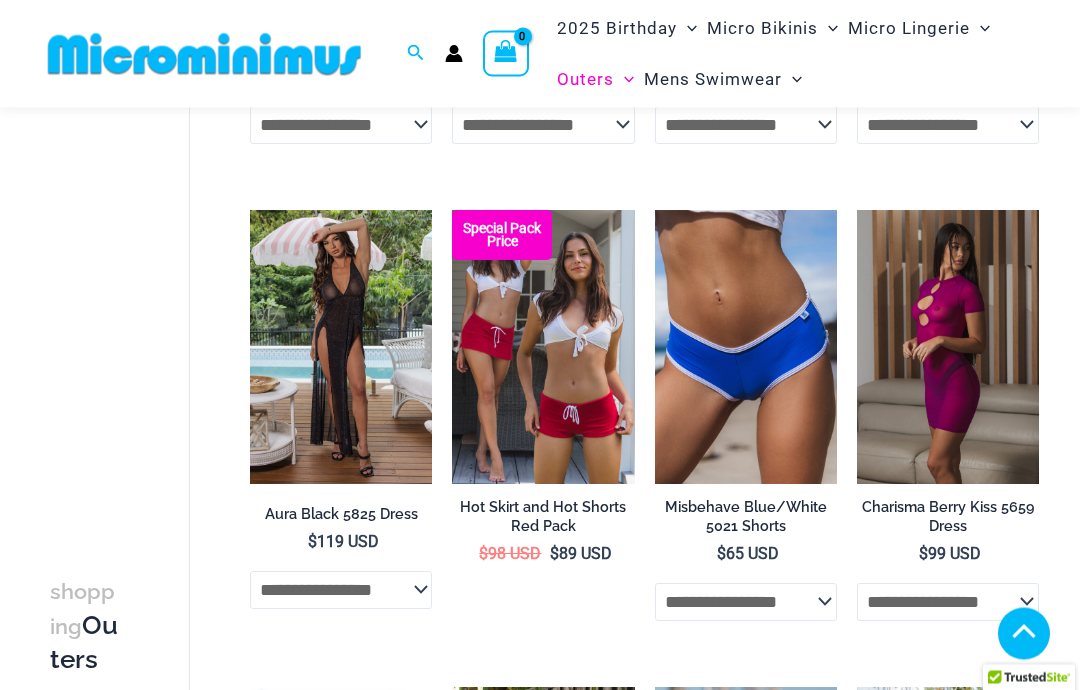 scroll, scrollTop: 626, scrollLeft: 0, axis: vertical 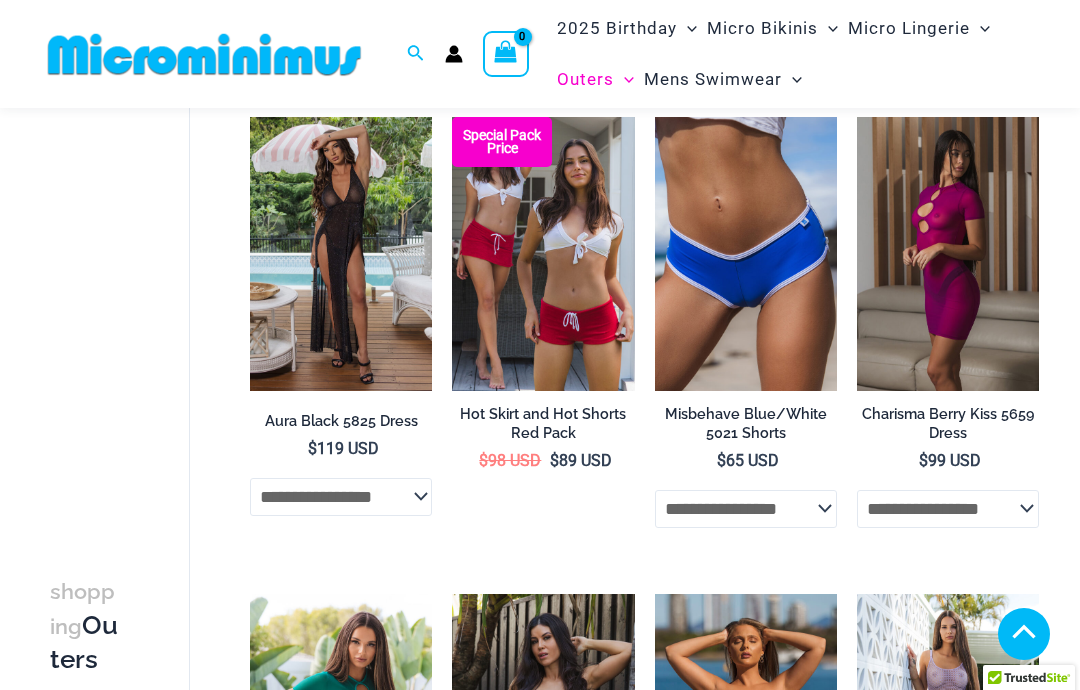 click at bounding box center (857, 117) 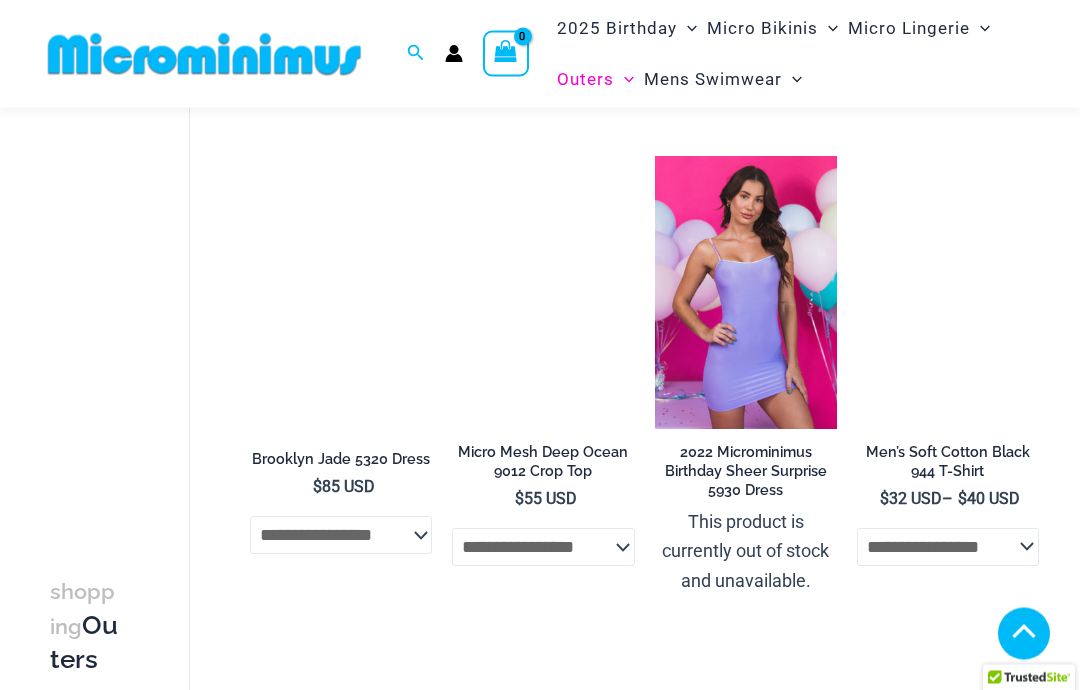 scroll, scrollTop: 3015, scrollLeft: 0, axis: vertical 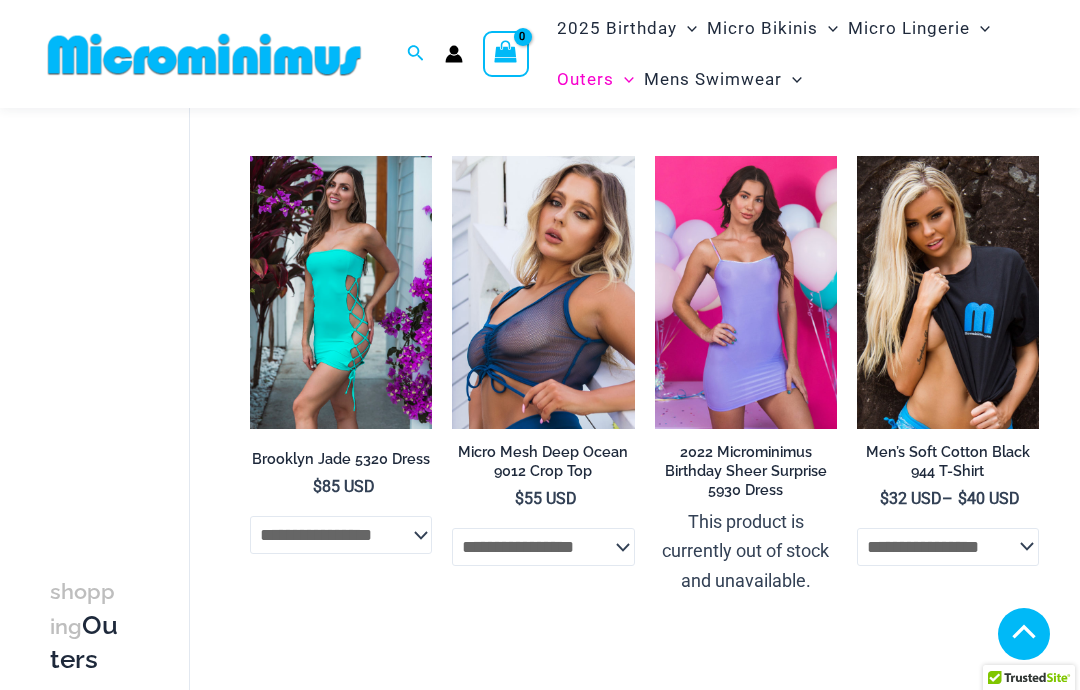 click at bounding box center (452, 156) 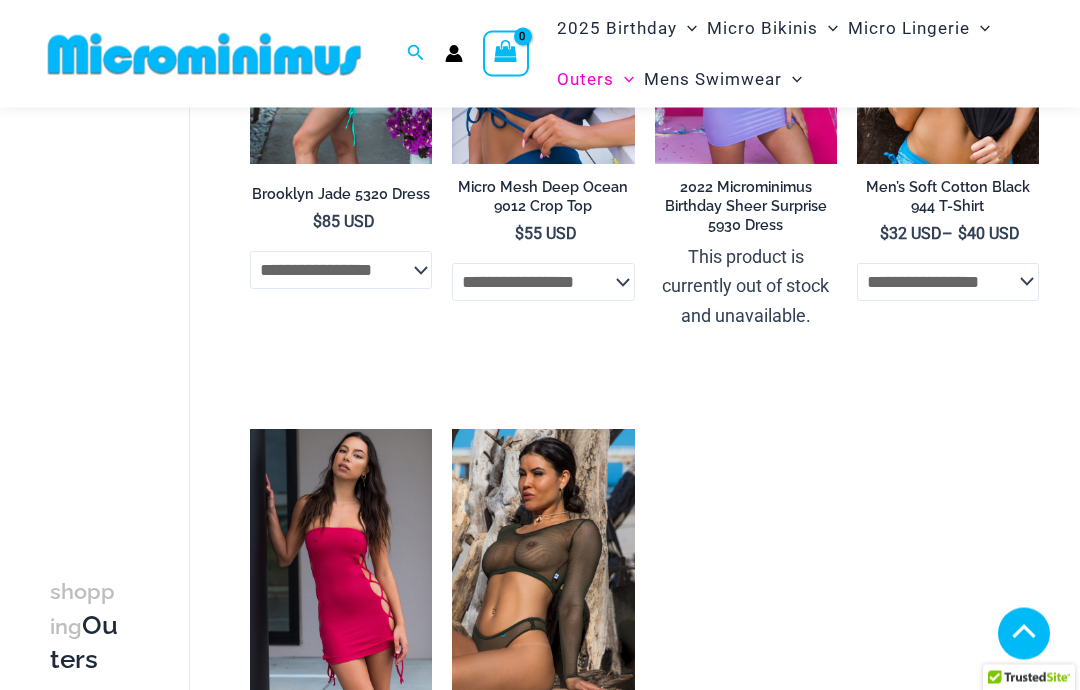 scroll, scrollTop: 3280, scrollLeft: 0, axis: vertical 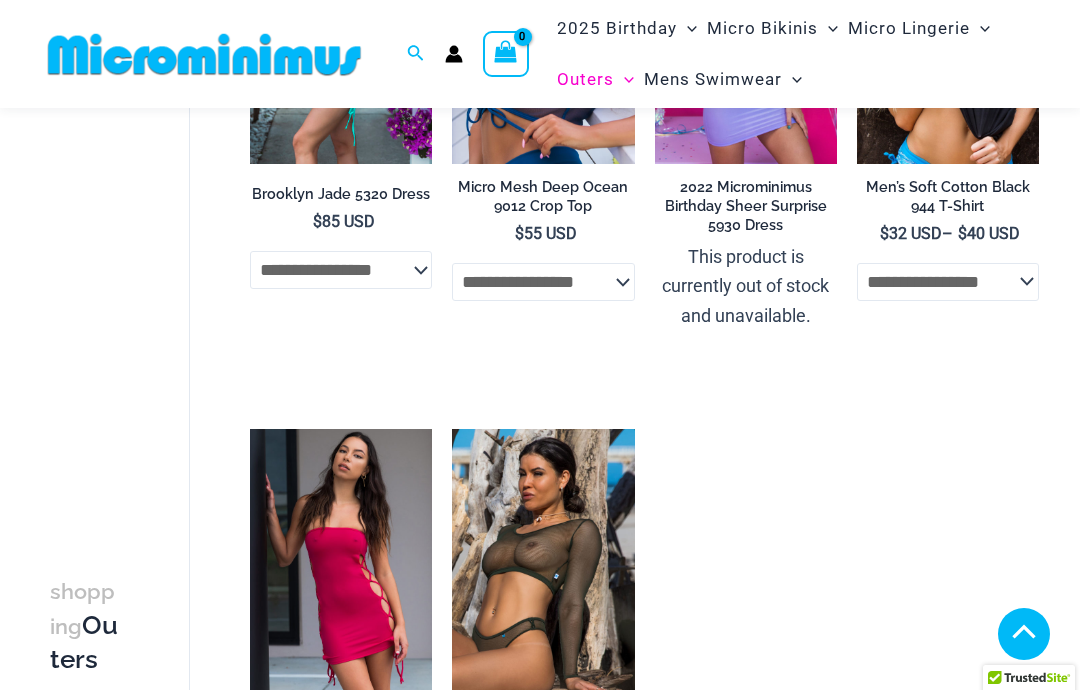 click at bounding box center (452, 429) 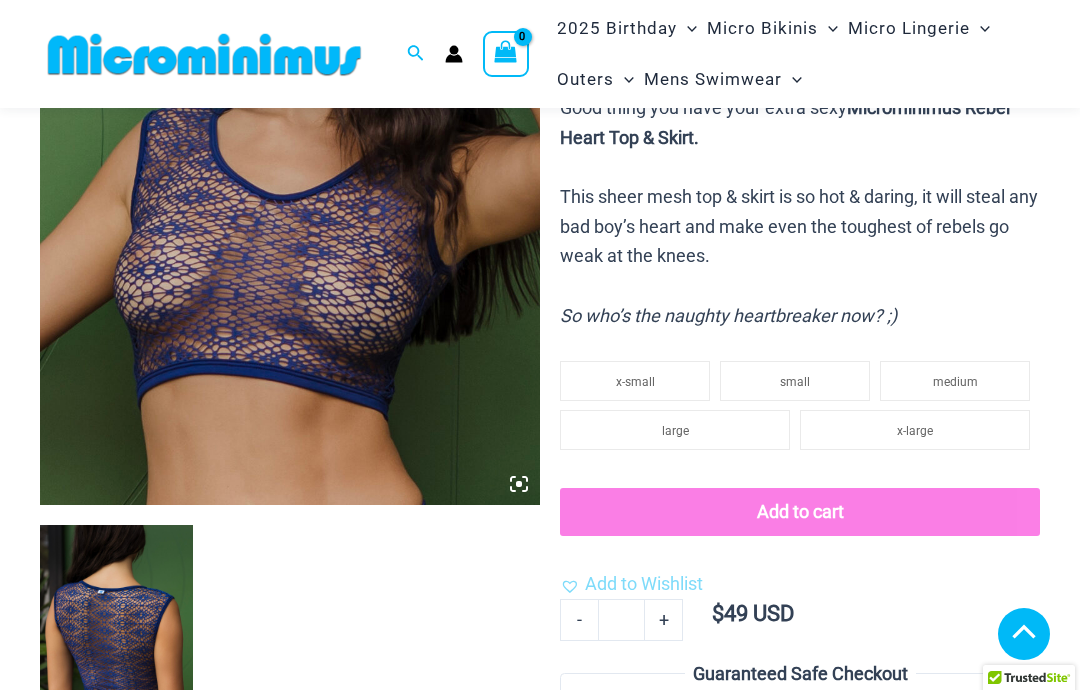 scroll, scrollTop: 410, scrollLeft: 0, axis: vertical 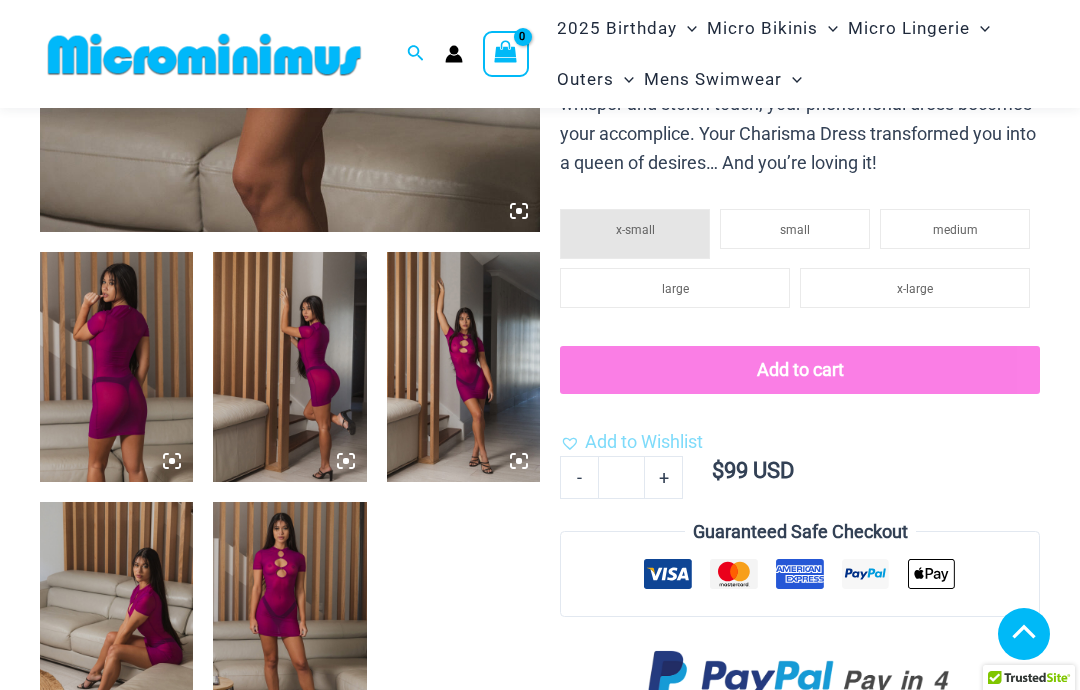 click at bounding box center (289, 617) 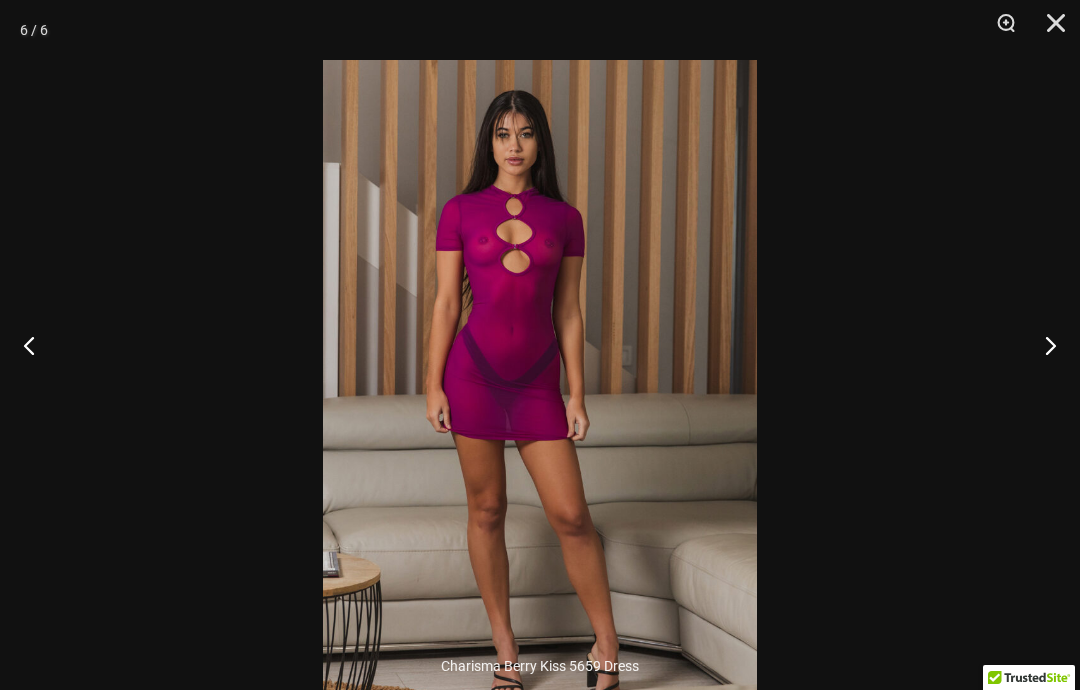 click at bounding box center [37, 345] 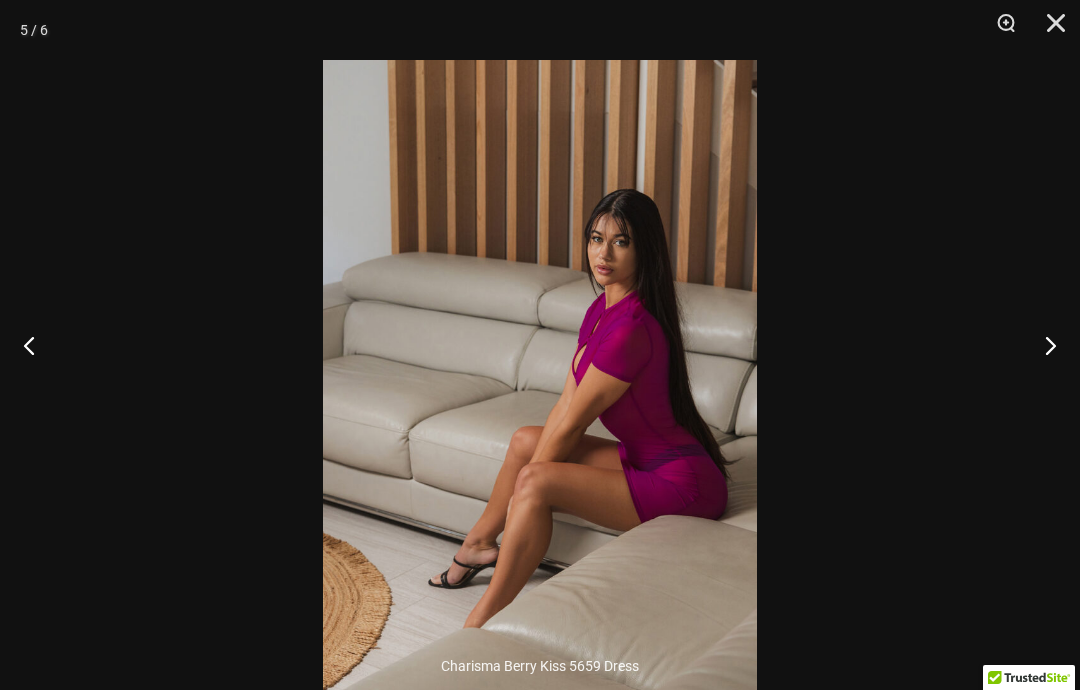 click at bounding box center (37, 345) 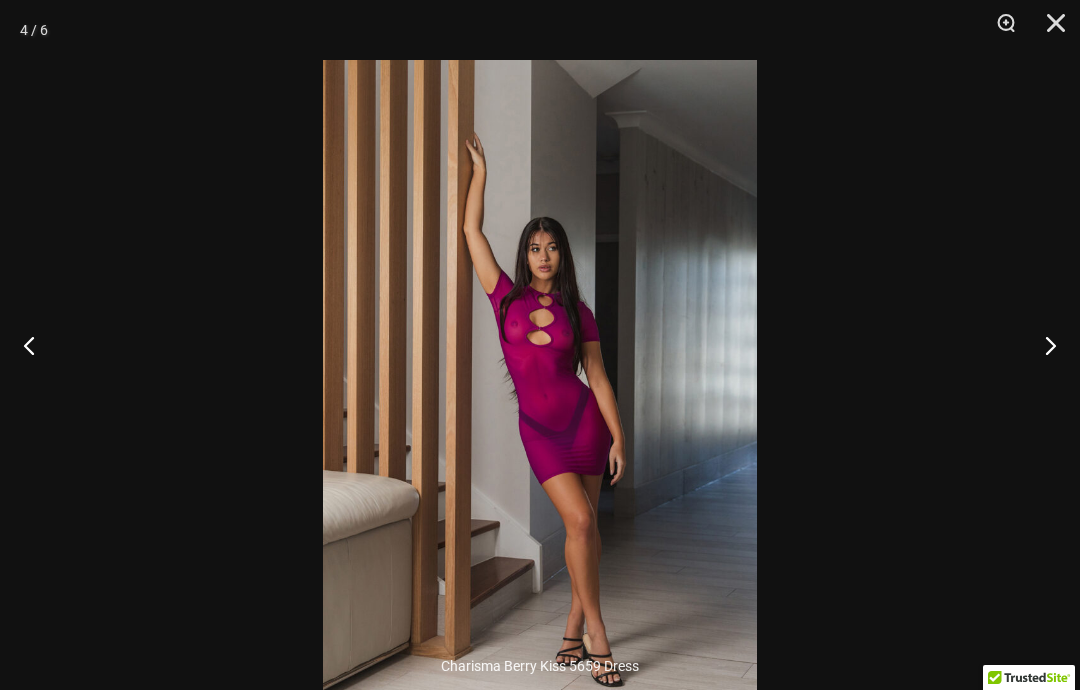 click at bounding box center [37, 345] 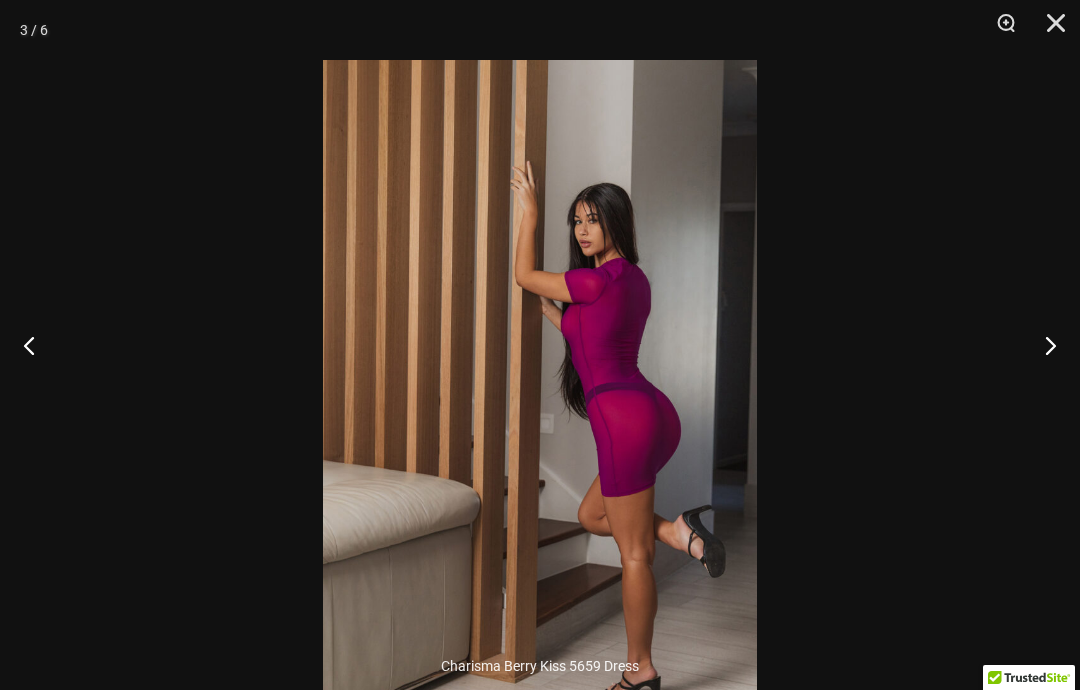 click at bounding box center [37, 345] 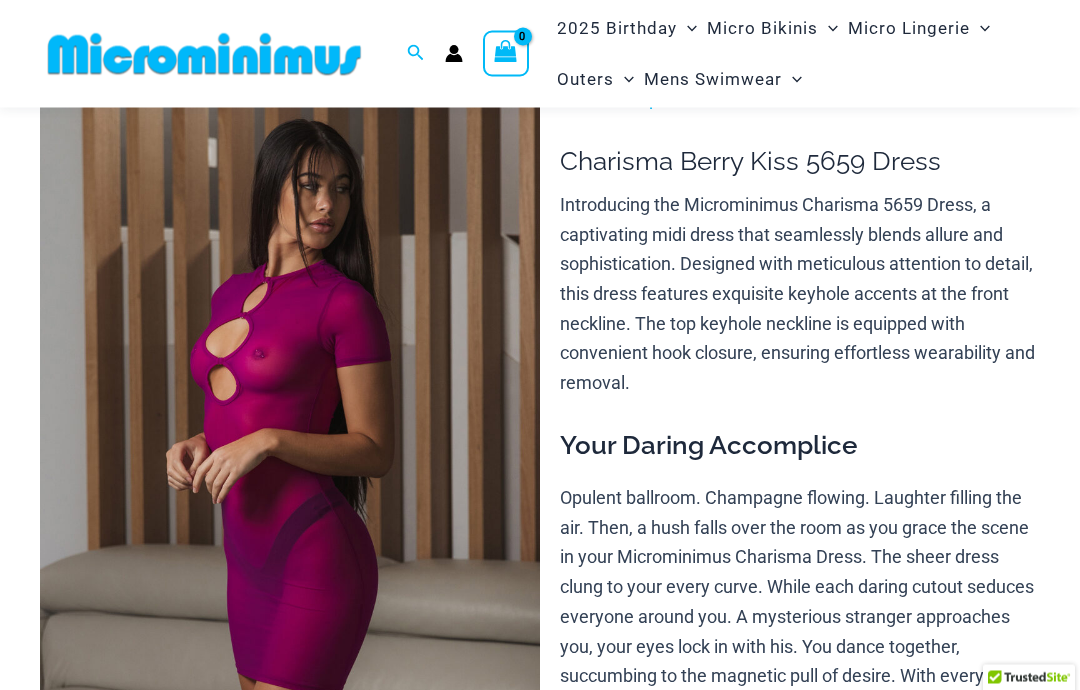 scroll, scrollTop: 0, scrollLeft: 0, axis: both 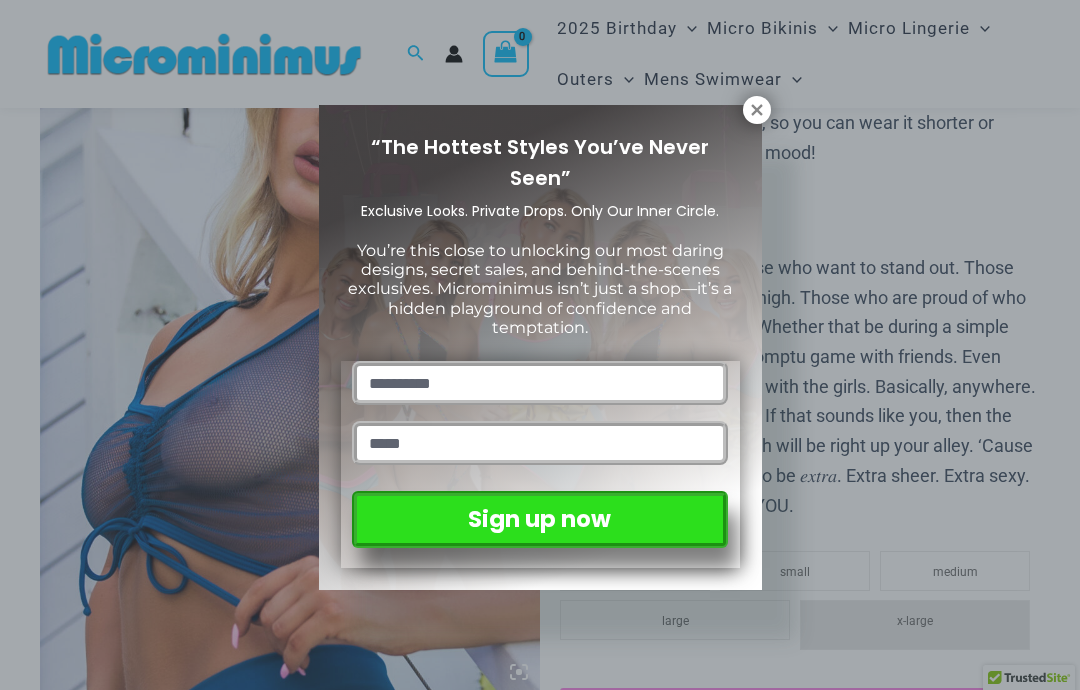 click on "“The Hottest Styles You’ve Never Seen” Exclusive Looks. Private Drops. Only Our Inner Circle. You’re this close to unlocking our most daring designs, secret sales, and behind-the-scenes exclusives. Microminimus isn’t just a shop—it’s a hidden playground of confidence and temptation. Sign up now" at bounding box center (540, 347) 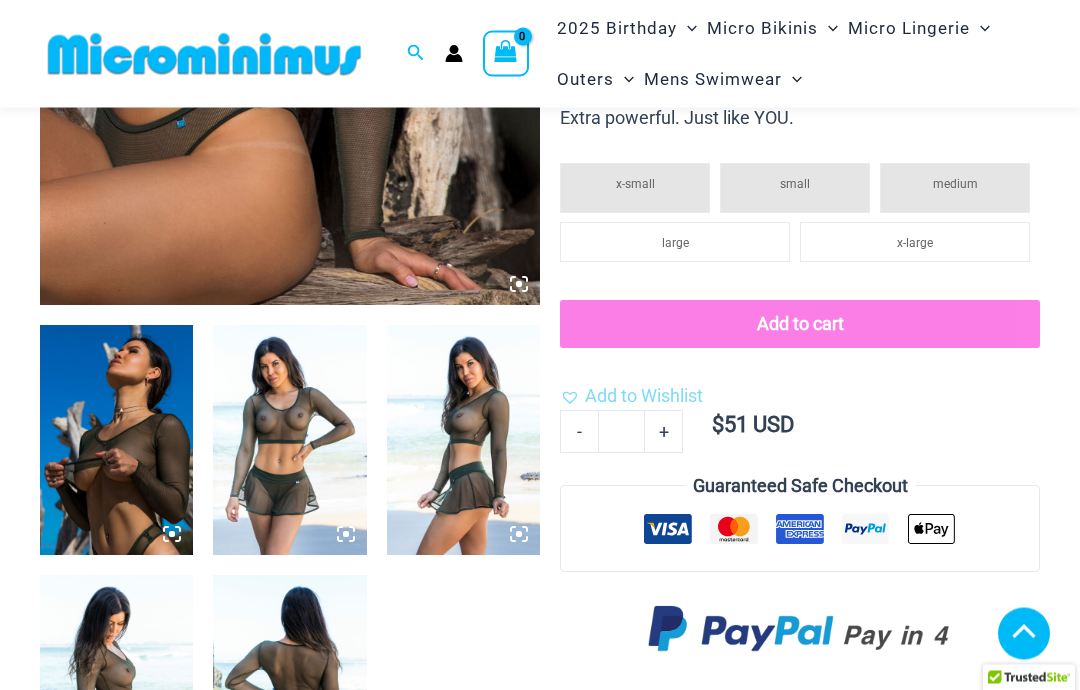 scroll, scrollTop: 611, scrollLeft: 0, axis: vertical 